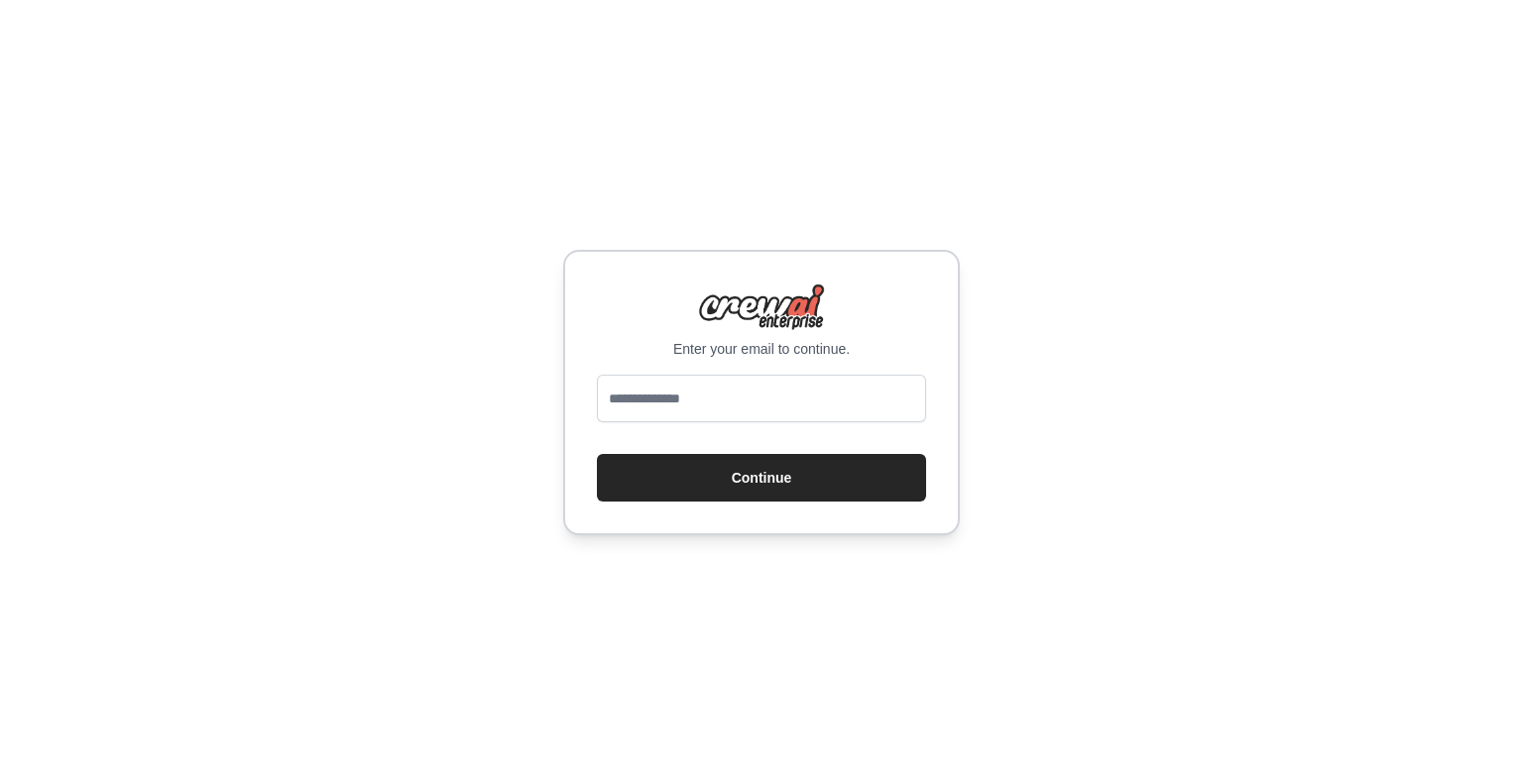 type on "**********" 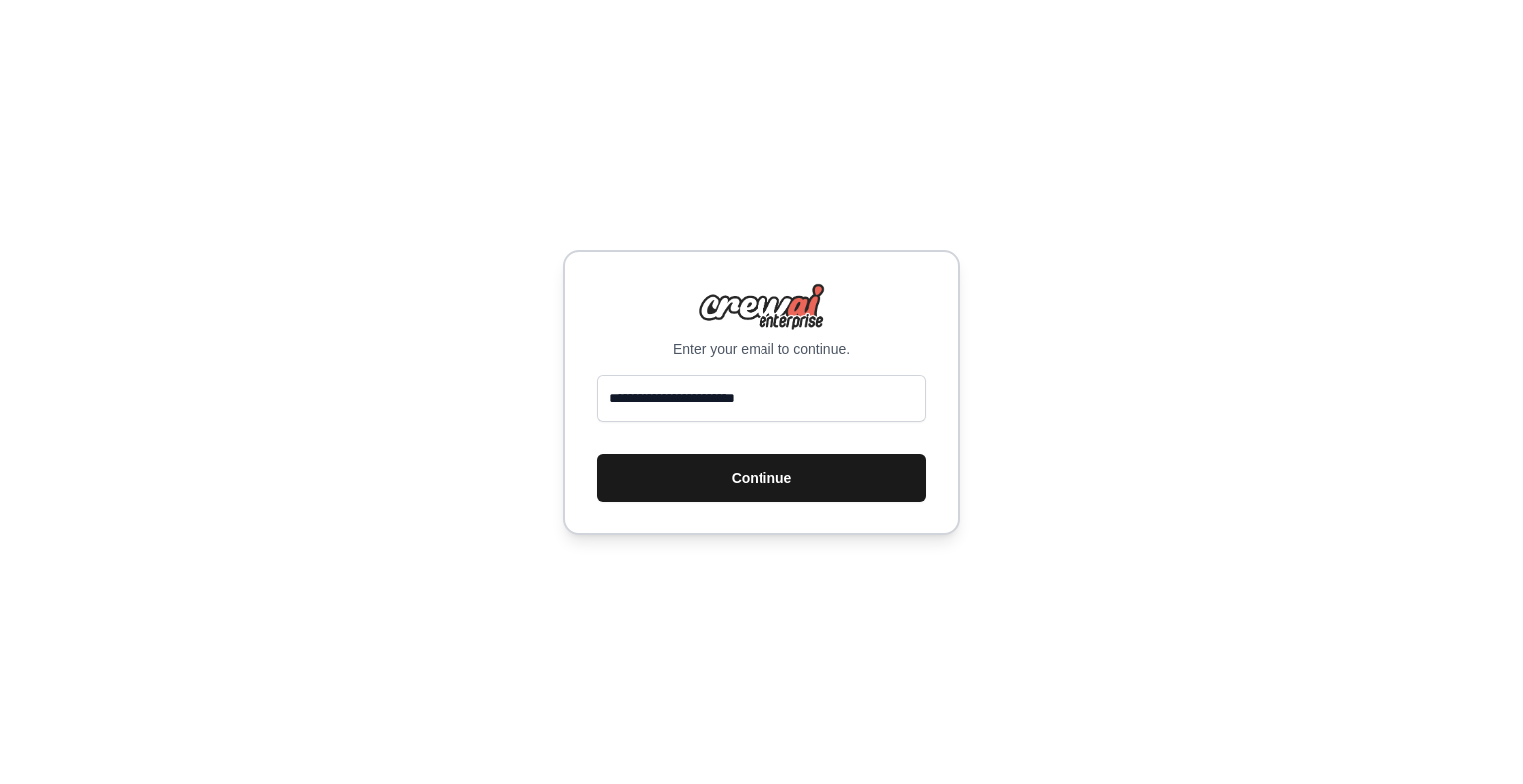 scroll, scrollTop: 0, scrollLeft: 0, axis: both 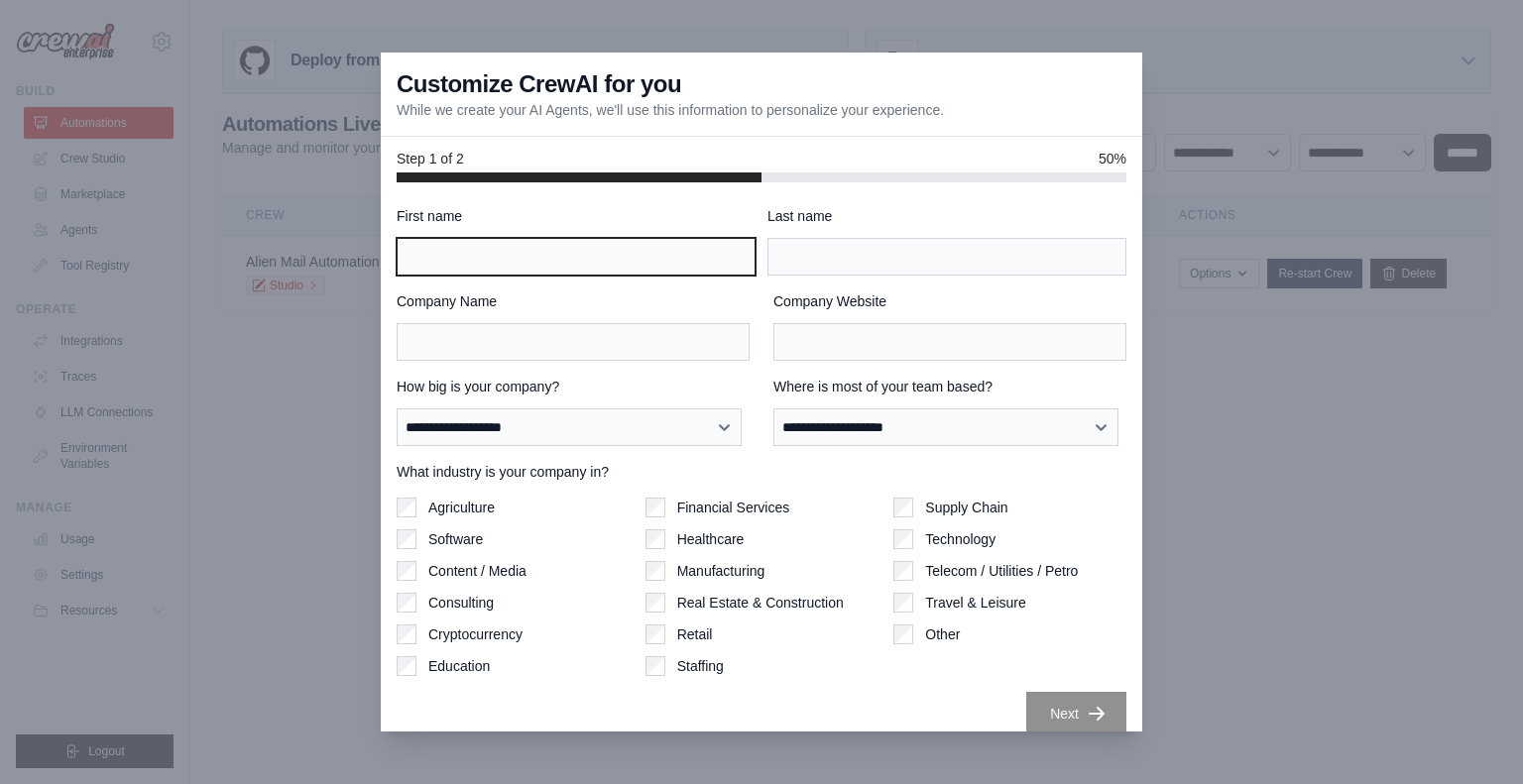 click on "First name" at bounding box center (576, 257) 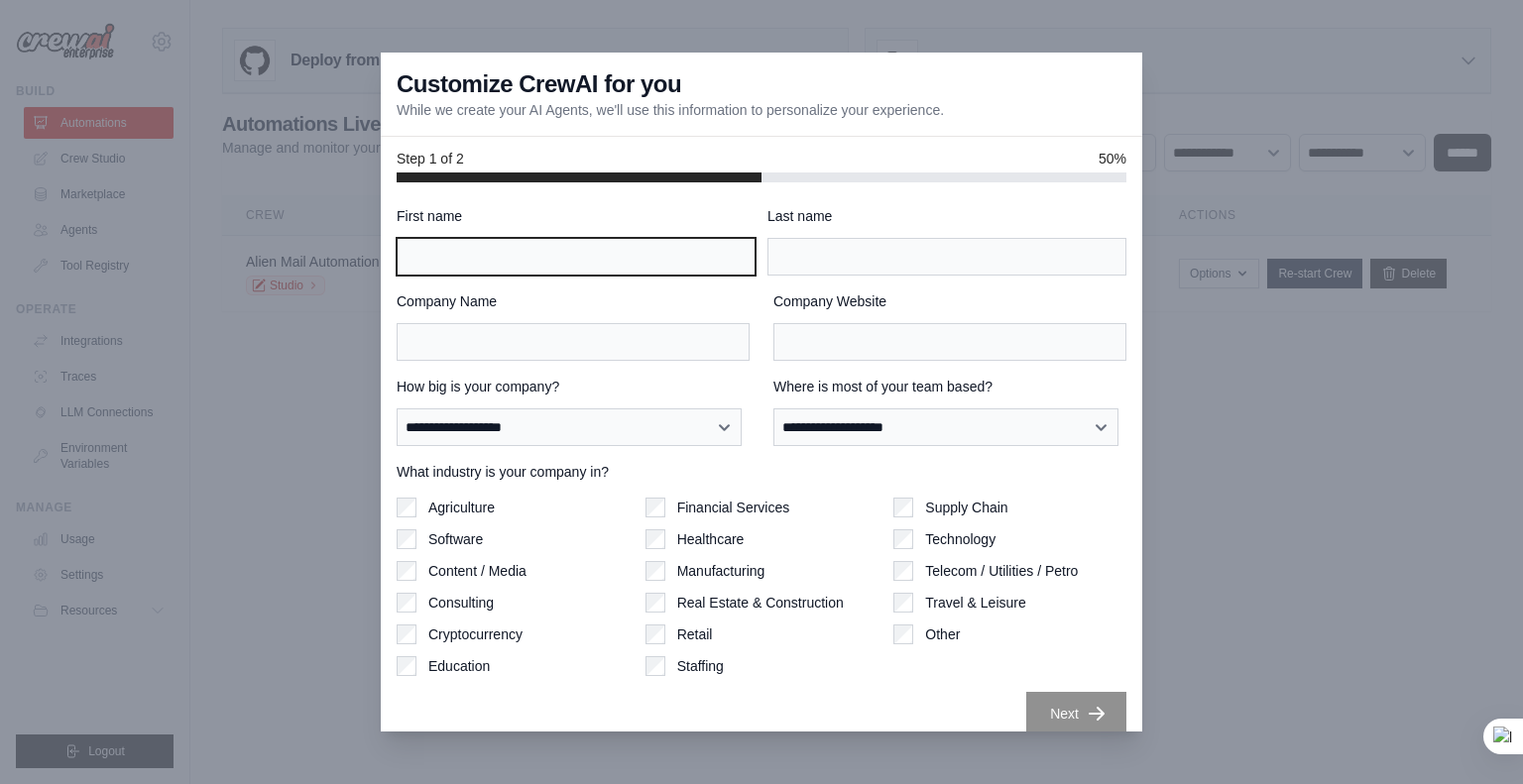 scroll, scrollTop: 0, scrollLeft: 0, axis: both 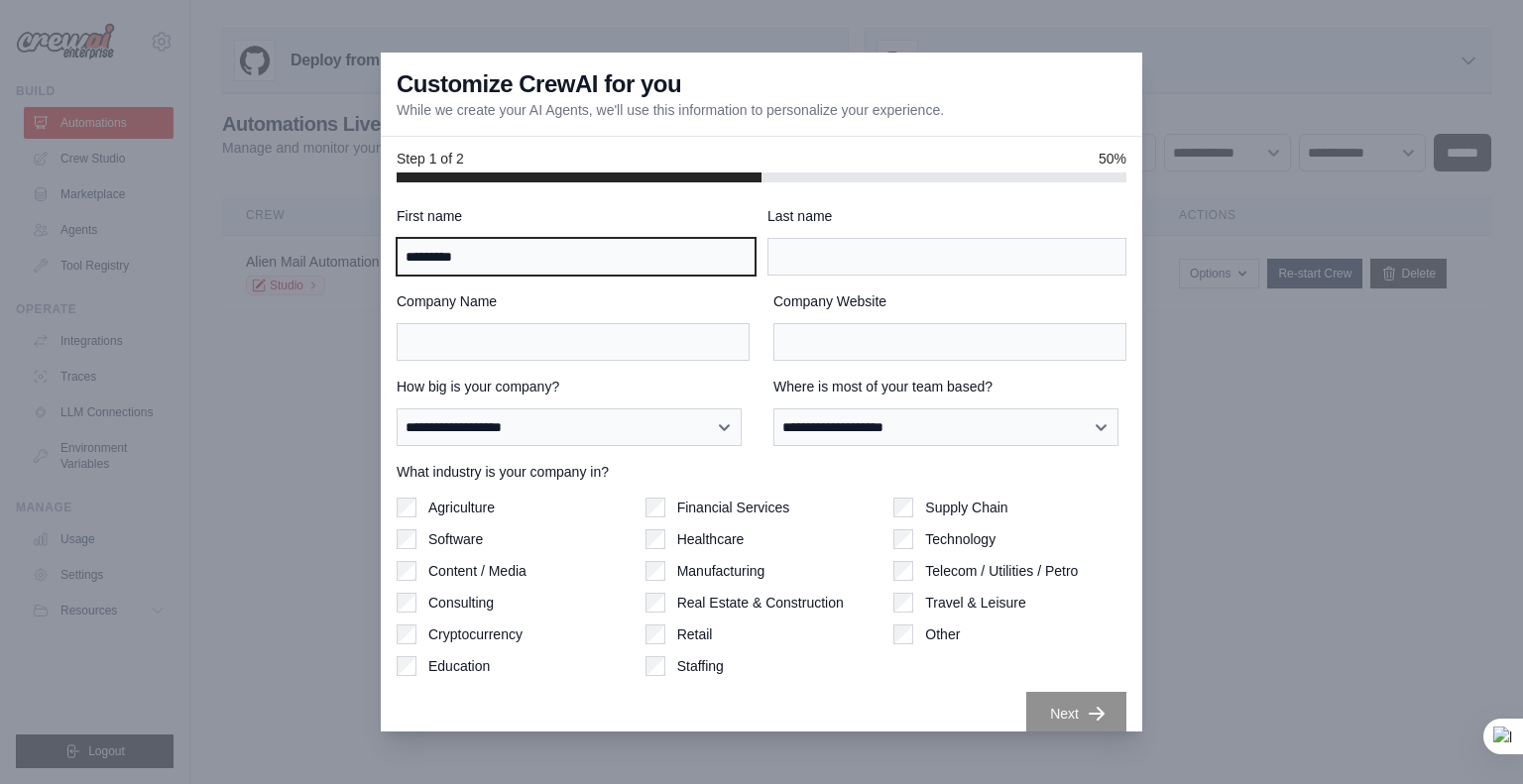type on "*********" 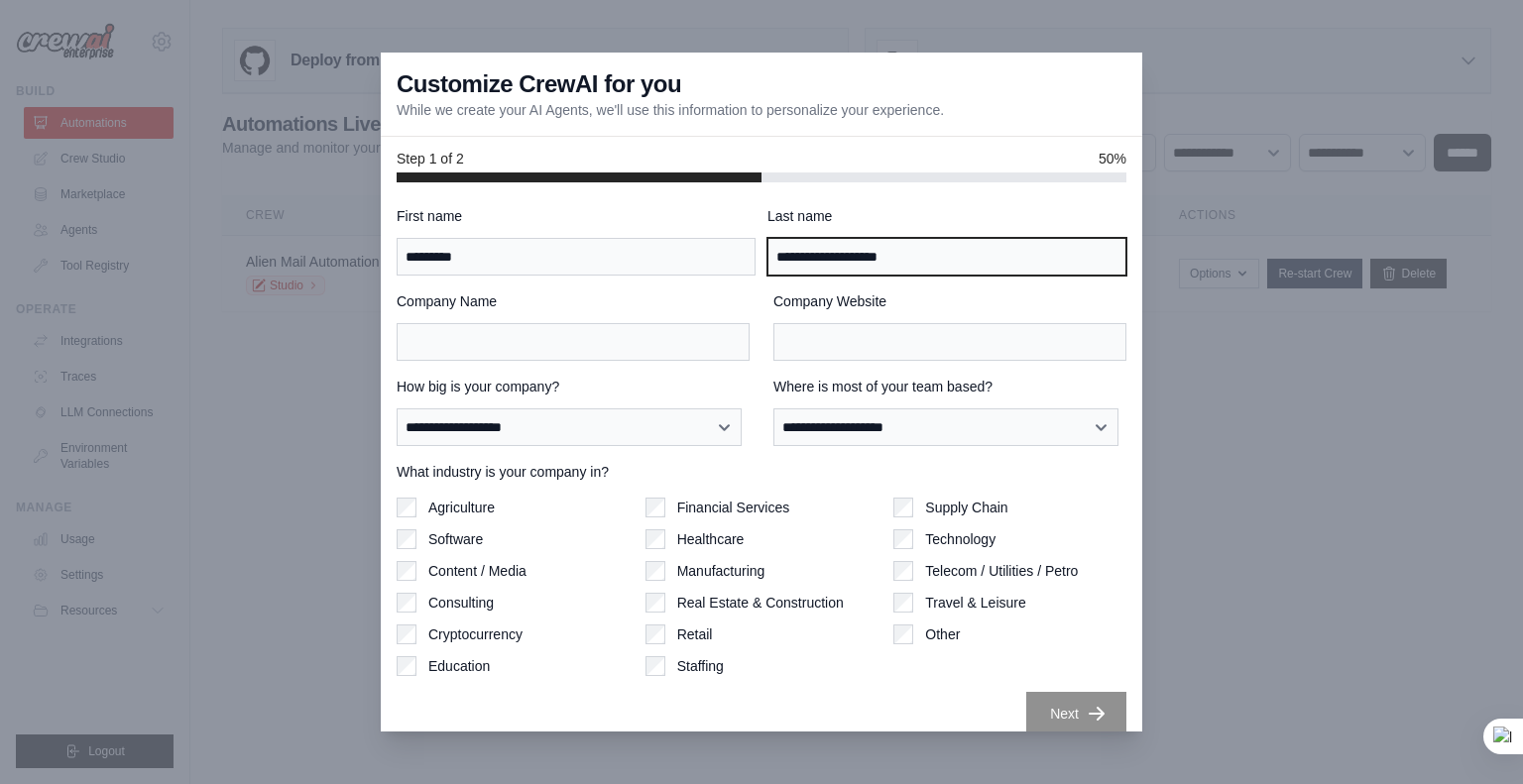 type on "**********" 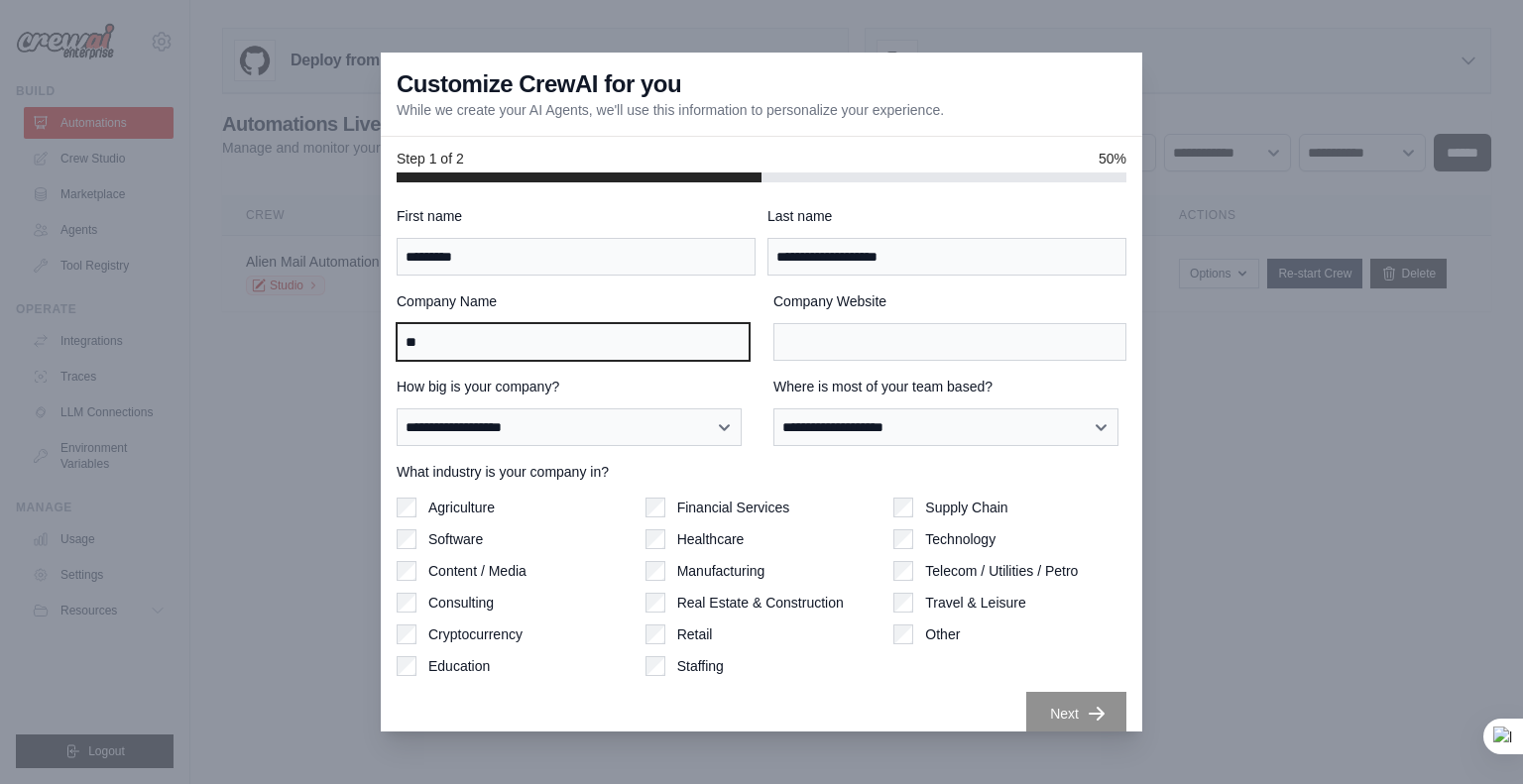 type on "**" 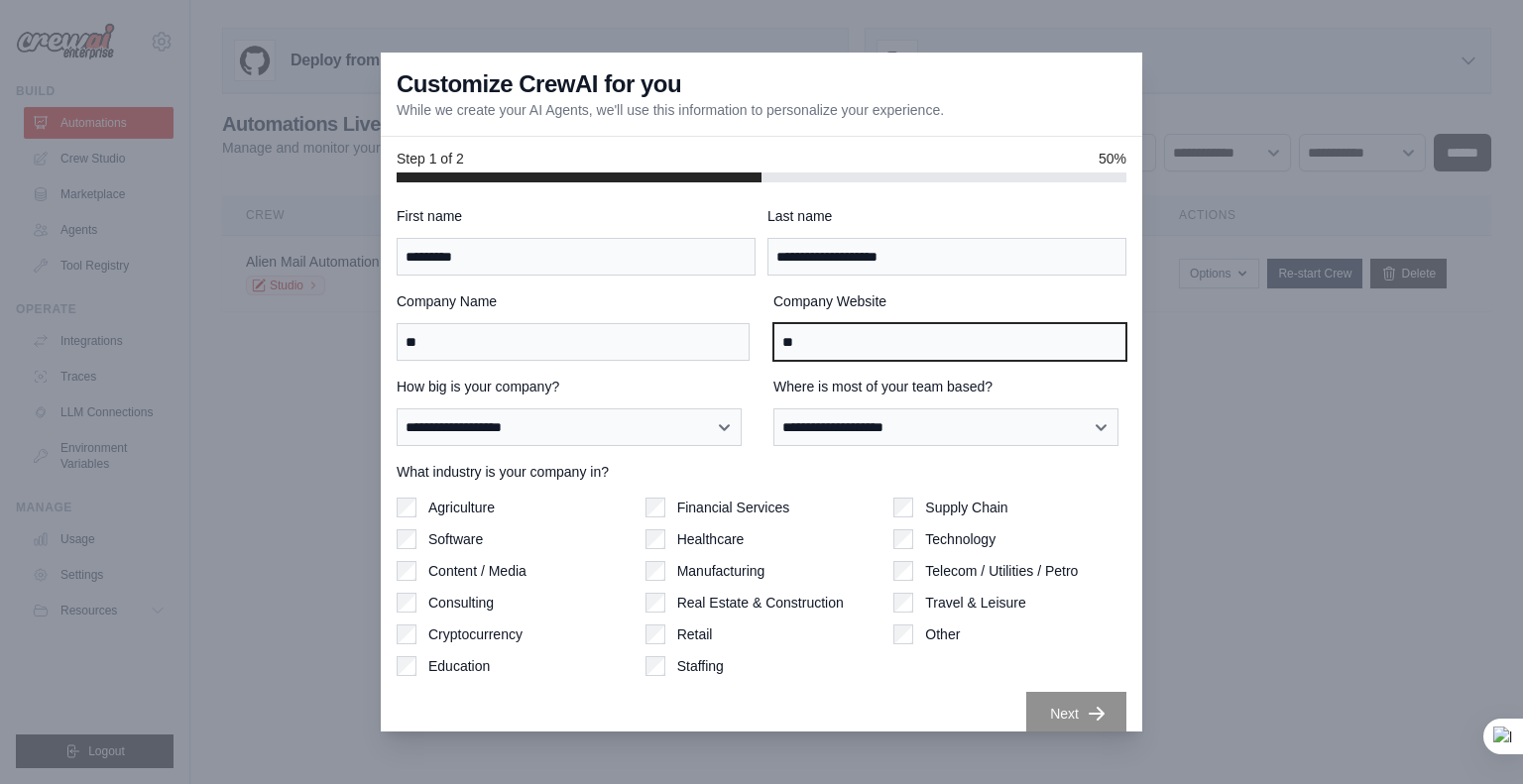type on "**" 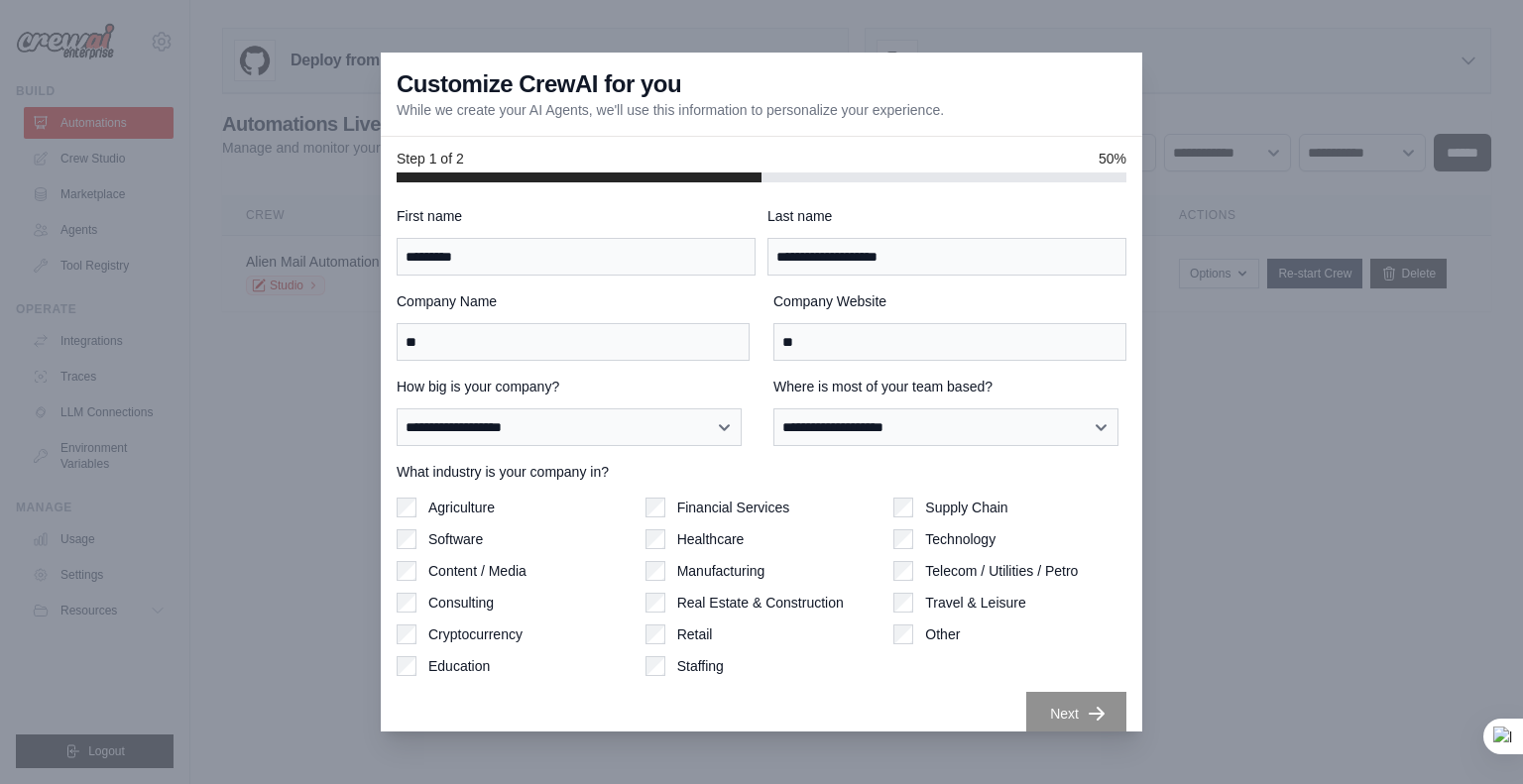 click on "Software" at bounding box center [513, 539] 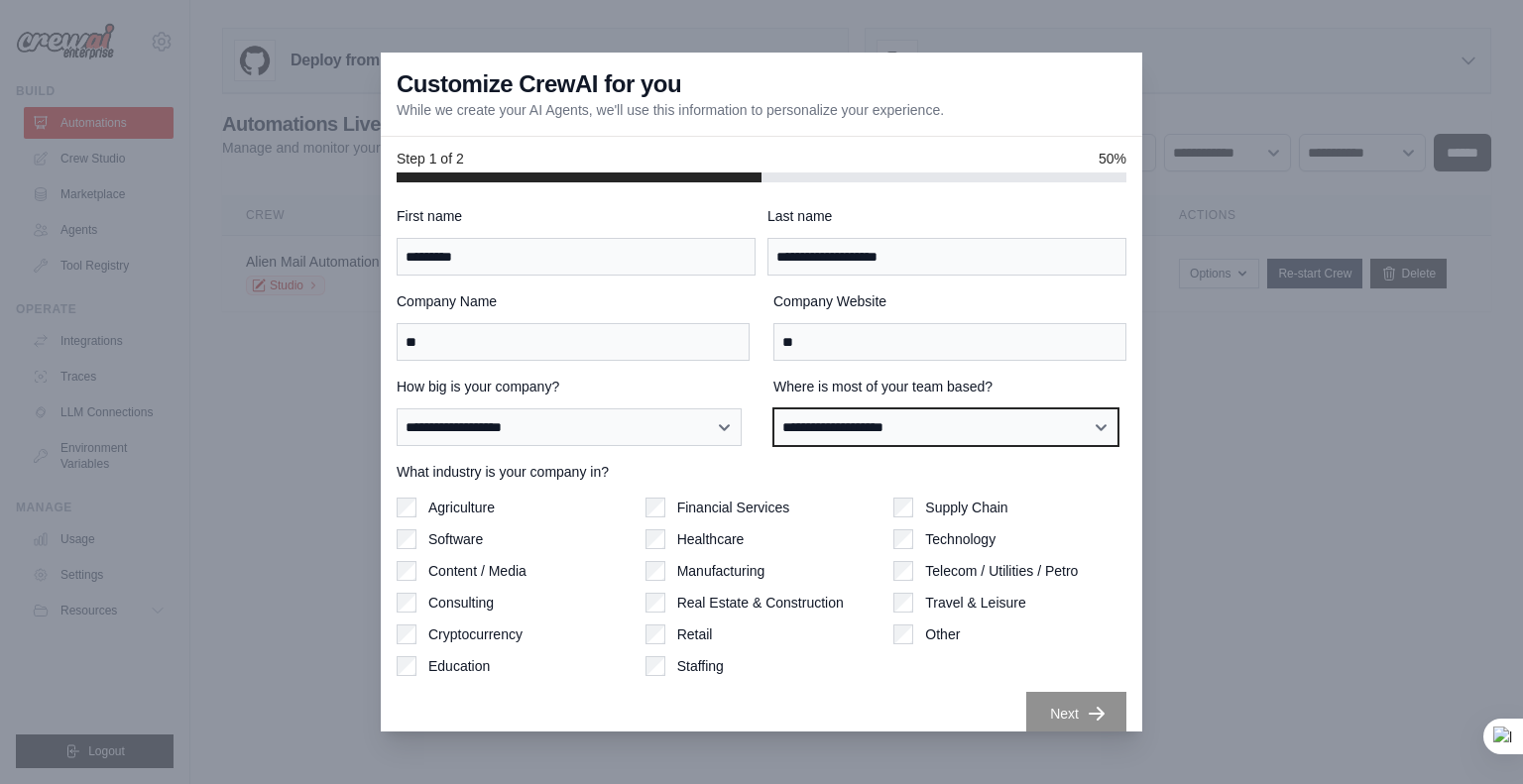 click on "**********" at bounding box center [946, 427] 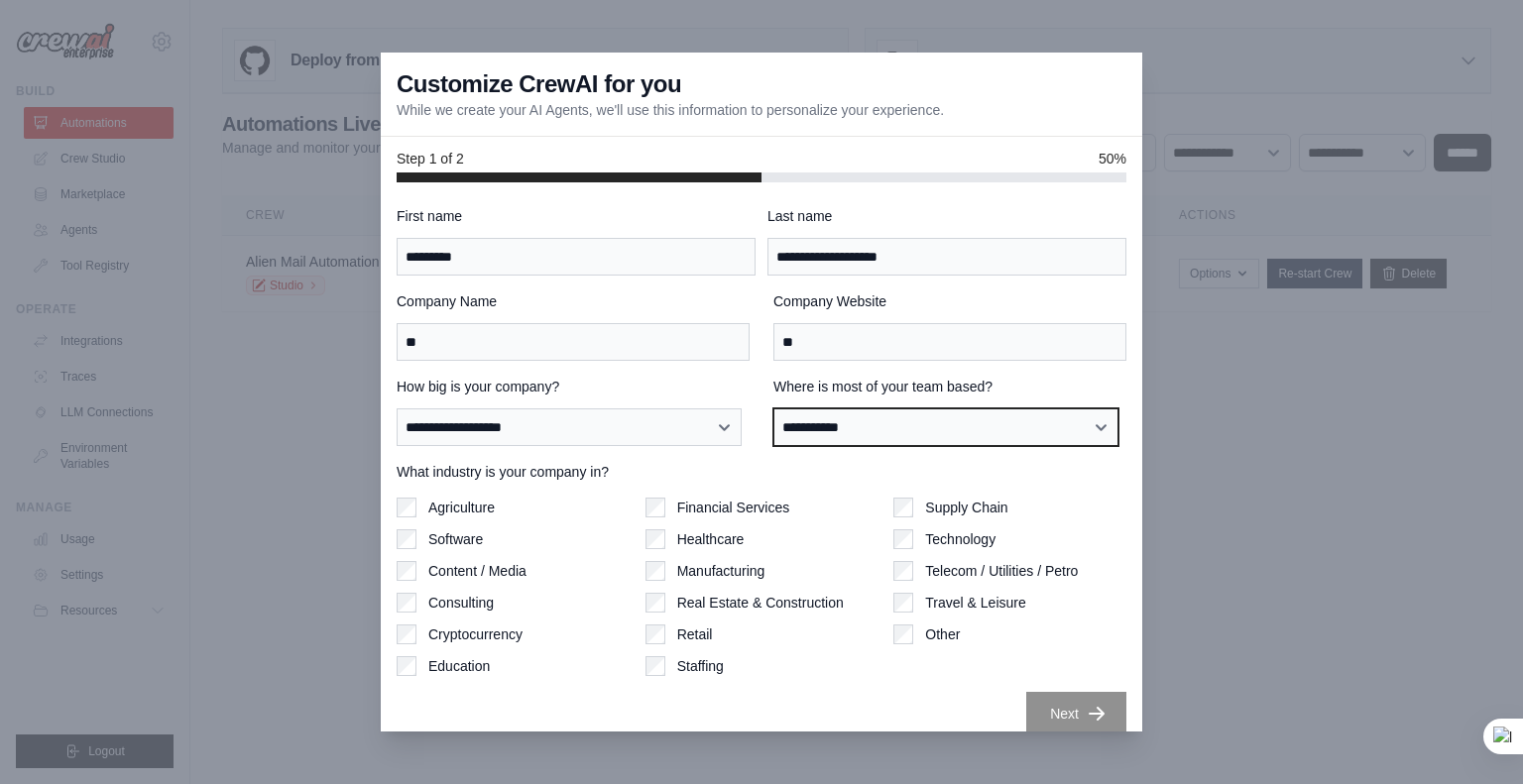 click on "**********" at bounding box center [946, 427] 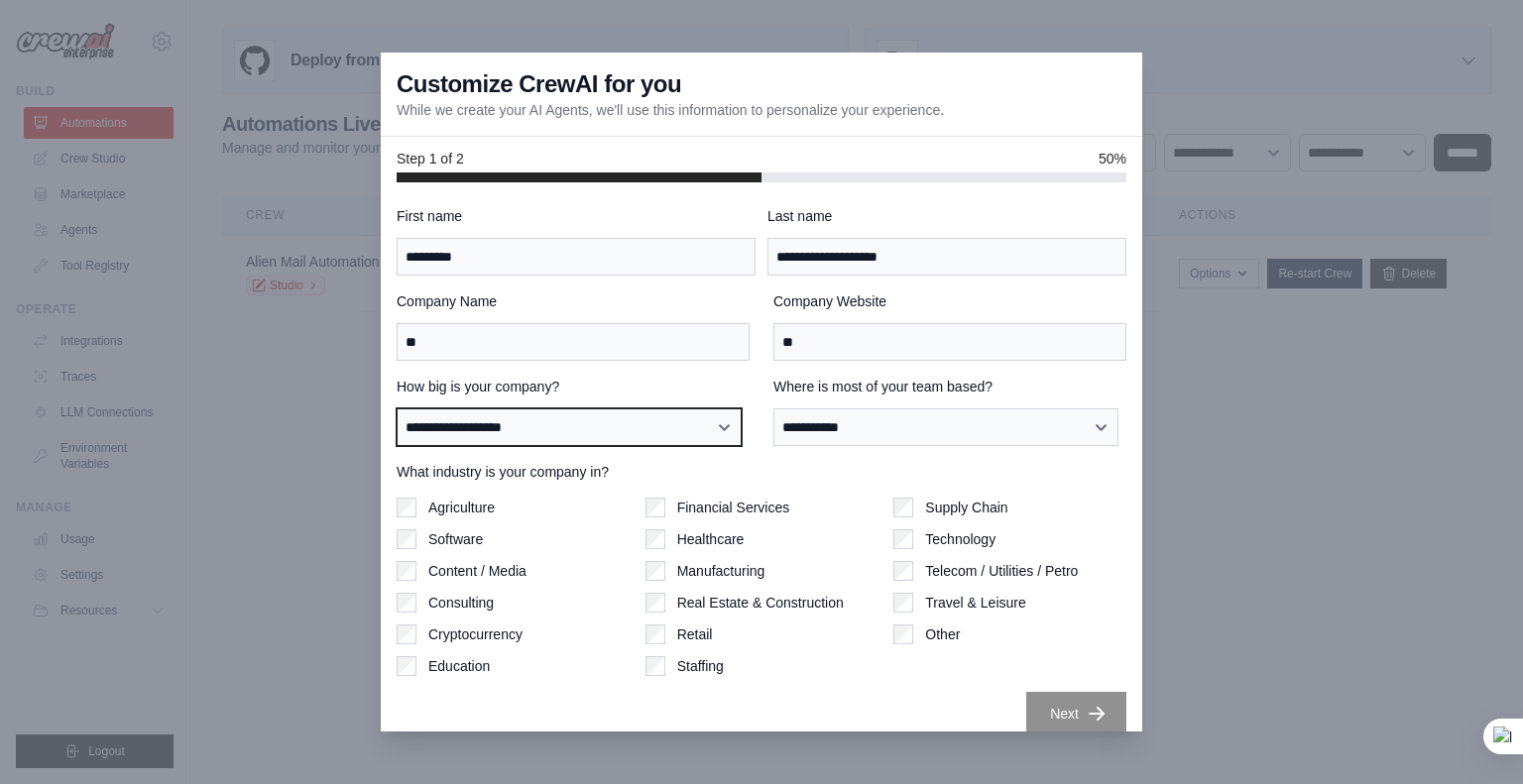 click on "**********" at bounding box center [569, 427] 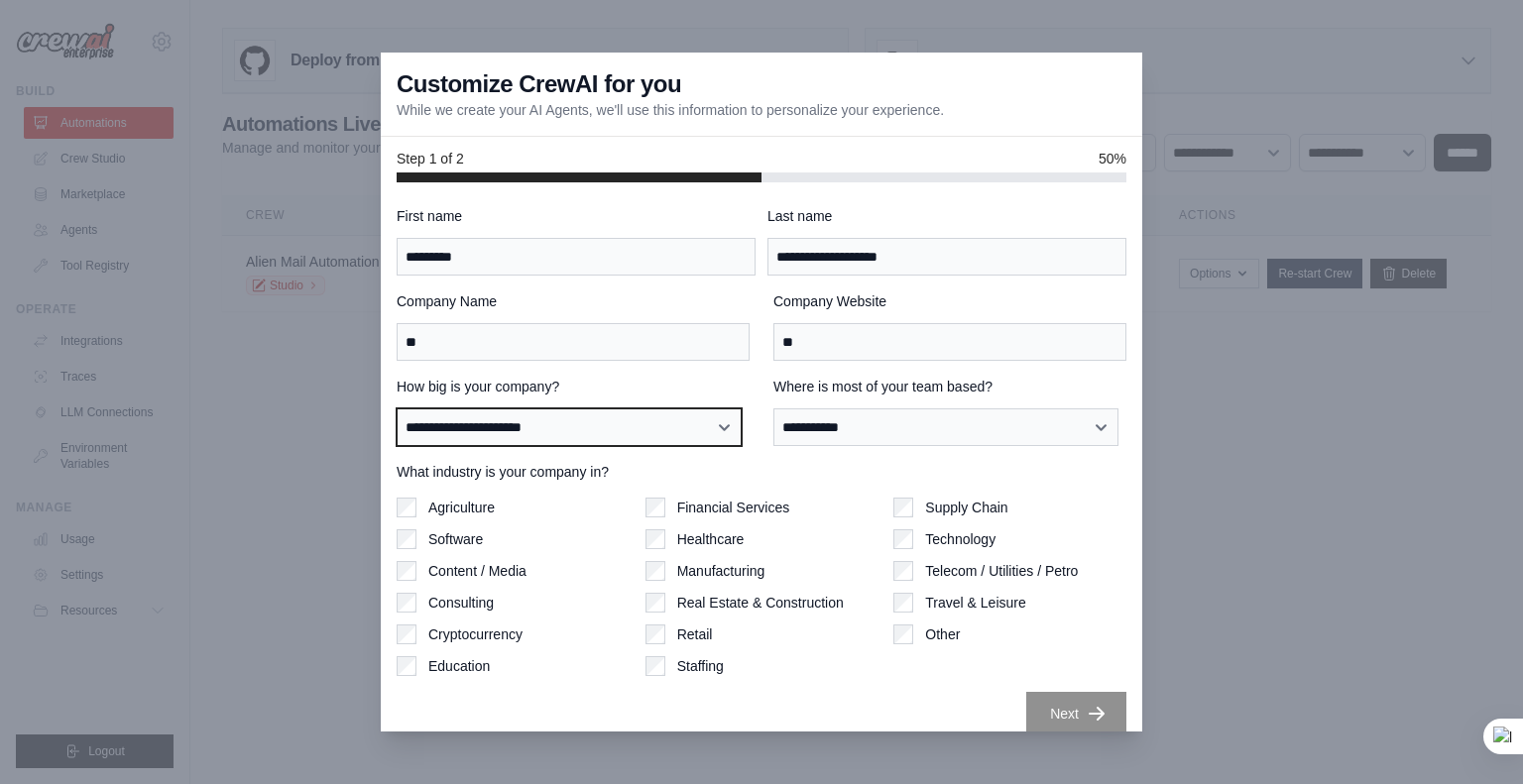 click on "**********" at bounding box center (569, 427) 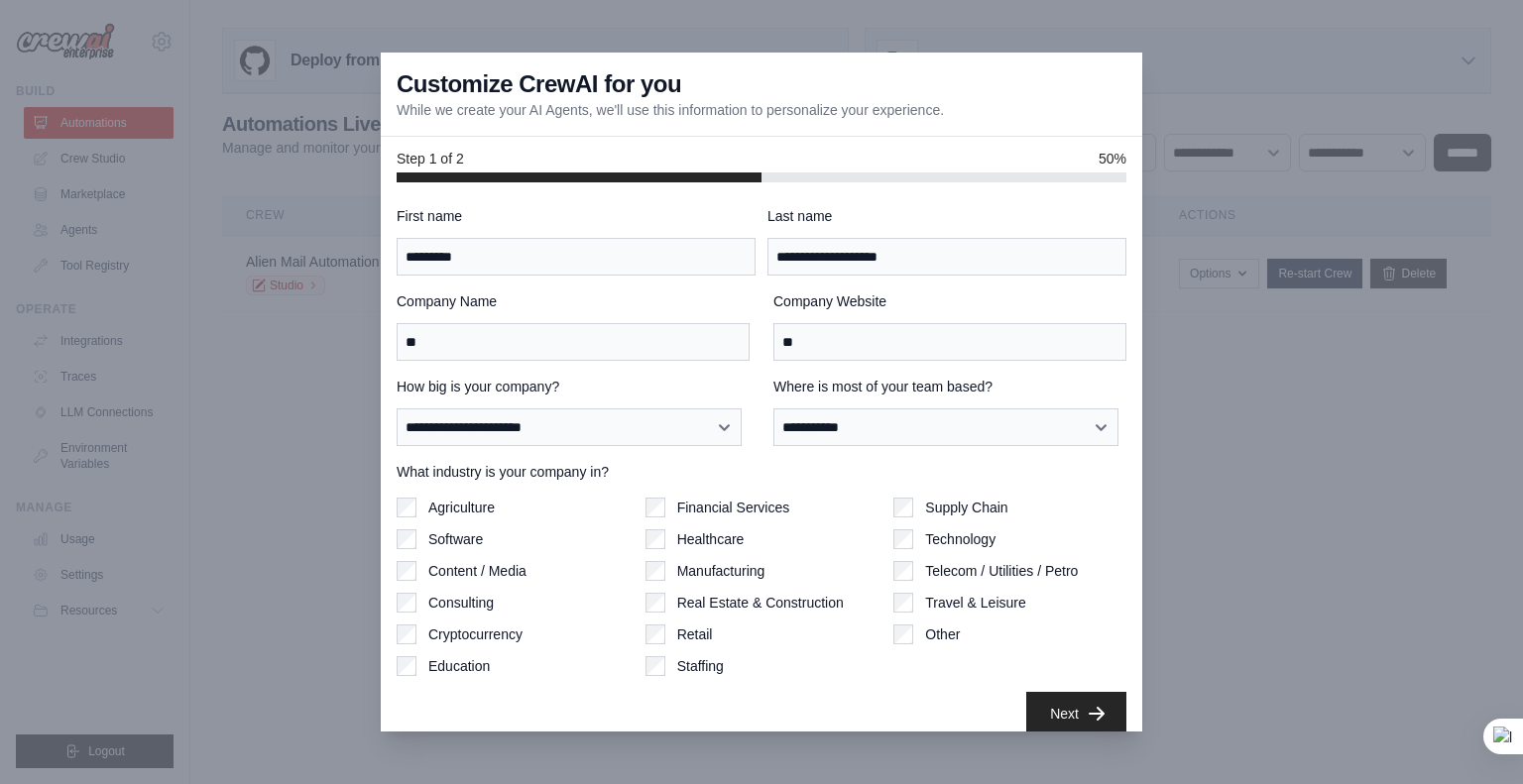 click on "**********" at bounding box center [762, 471] 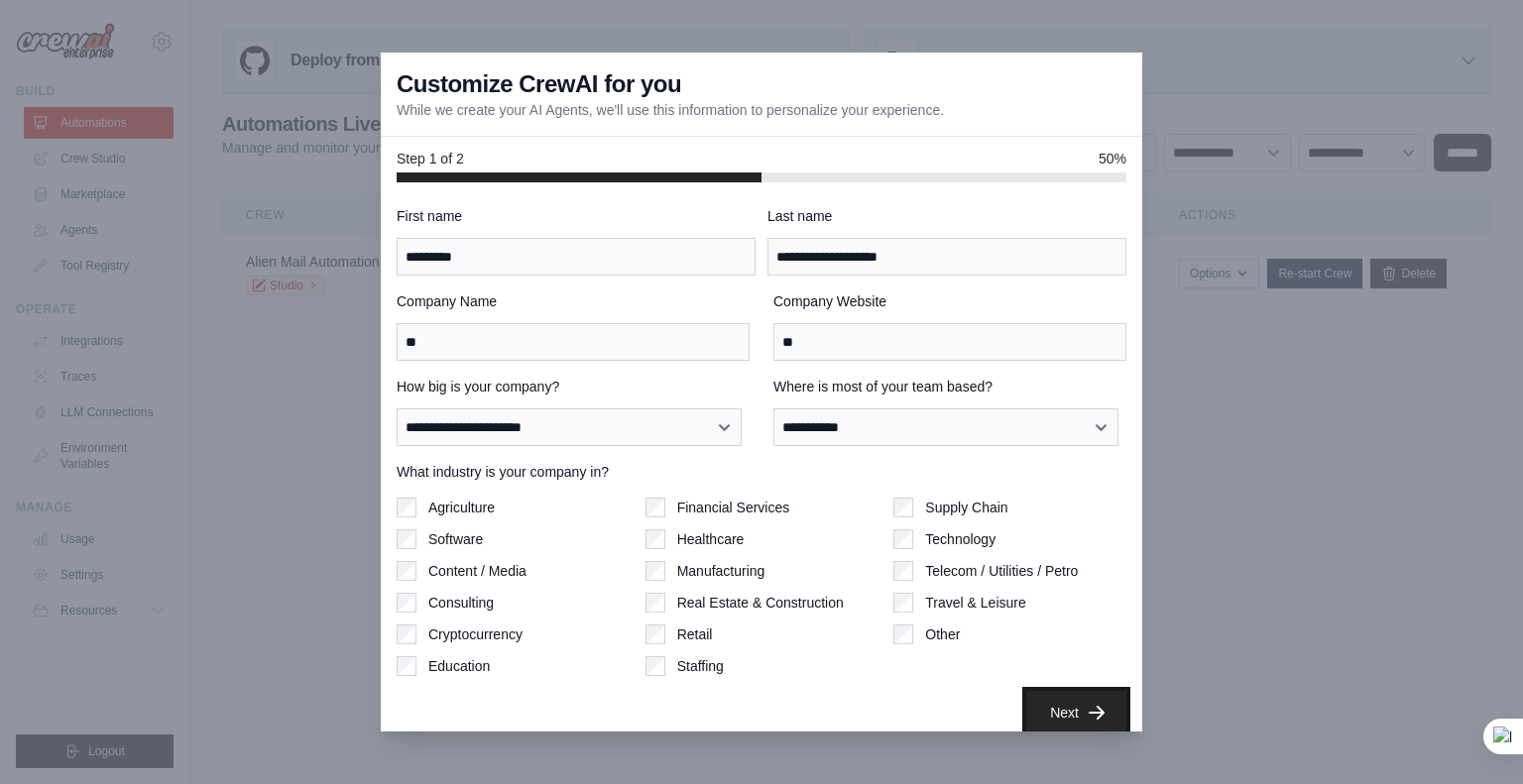 click on "Next" at bounding box center (1076, 713) 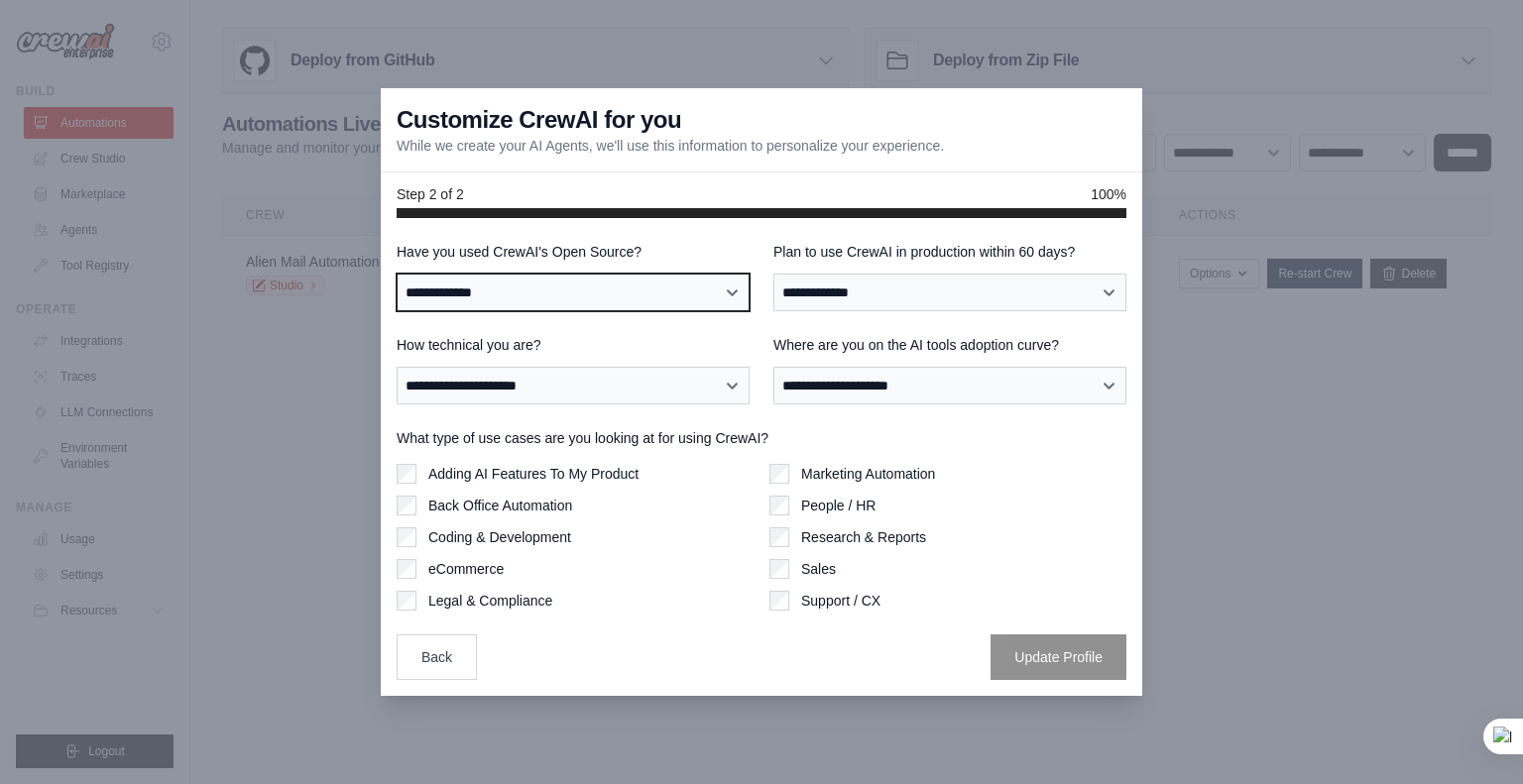 click on "**********" at bounding box center [573, 292] 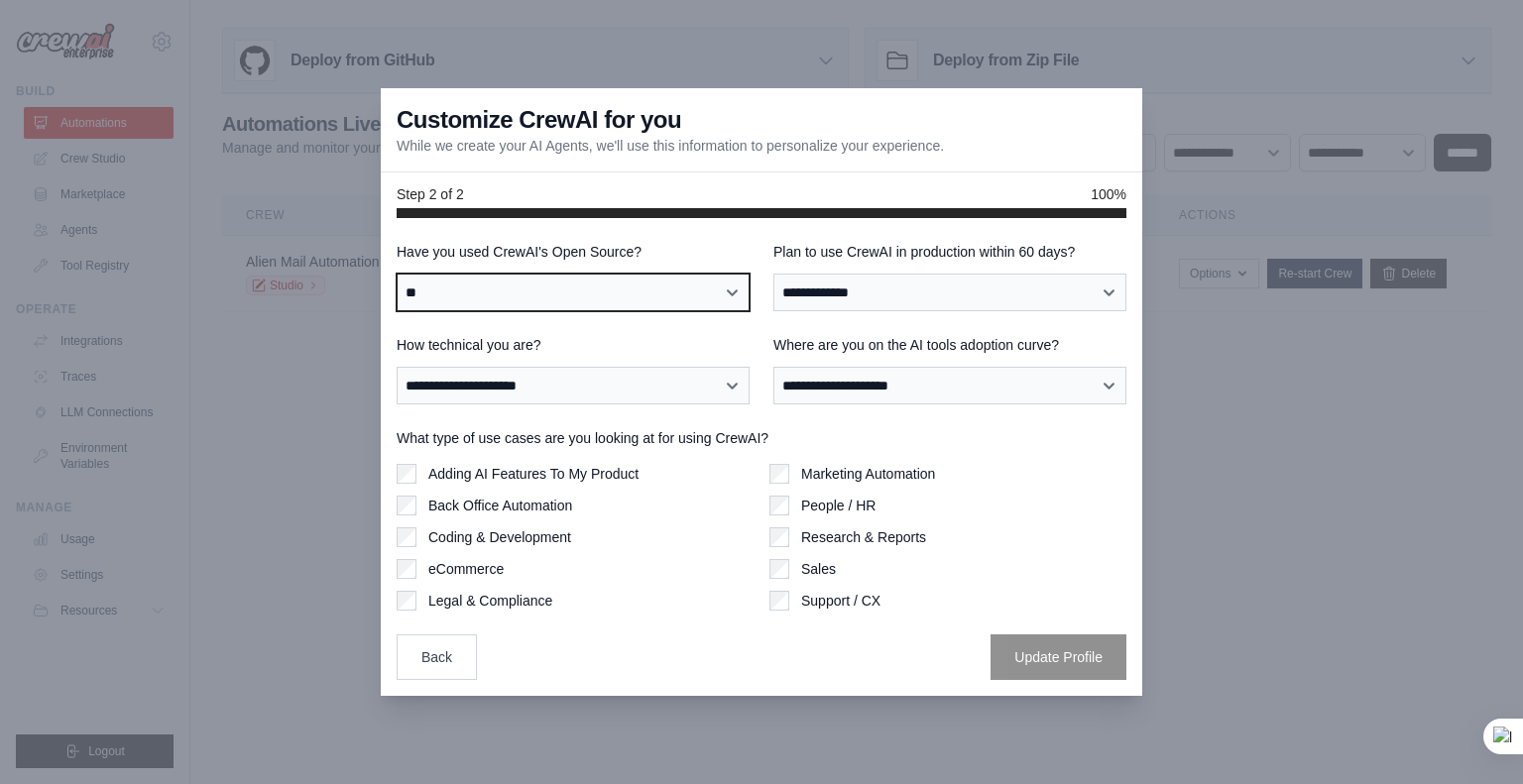 click on "**********" at bounding box center (573, 292) 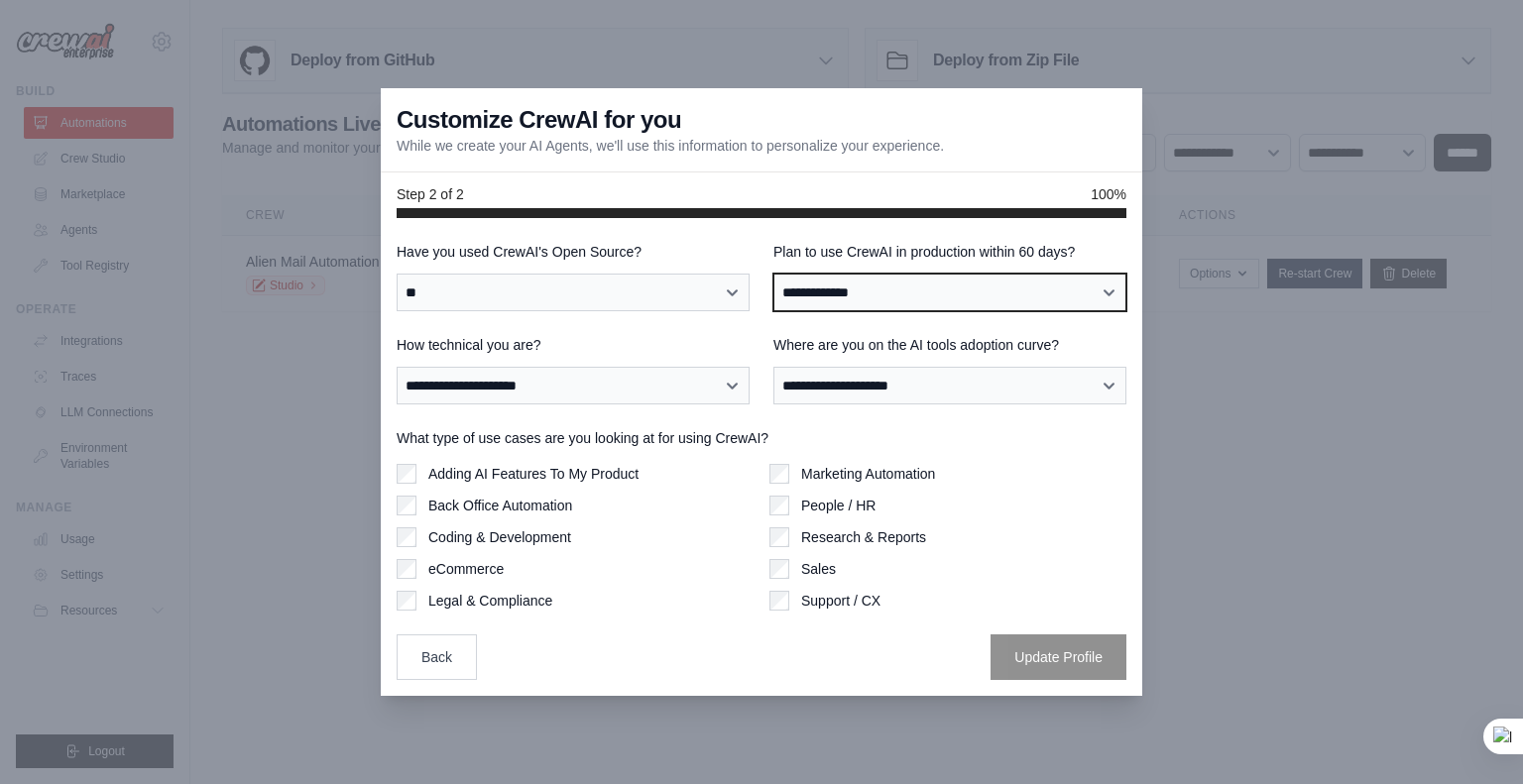 click on "**********" at bounding box center (950, 292) 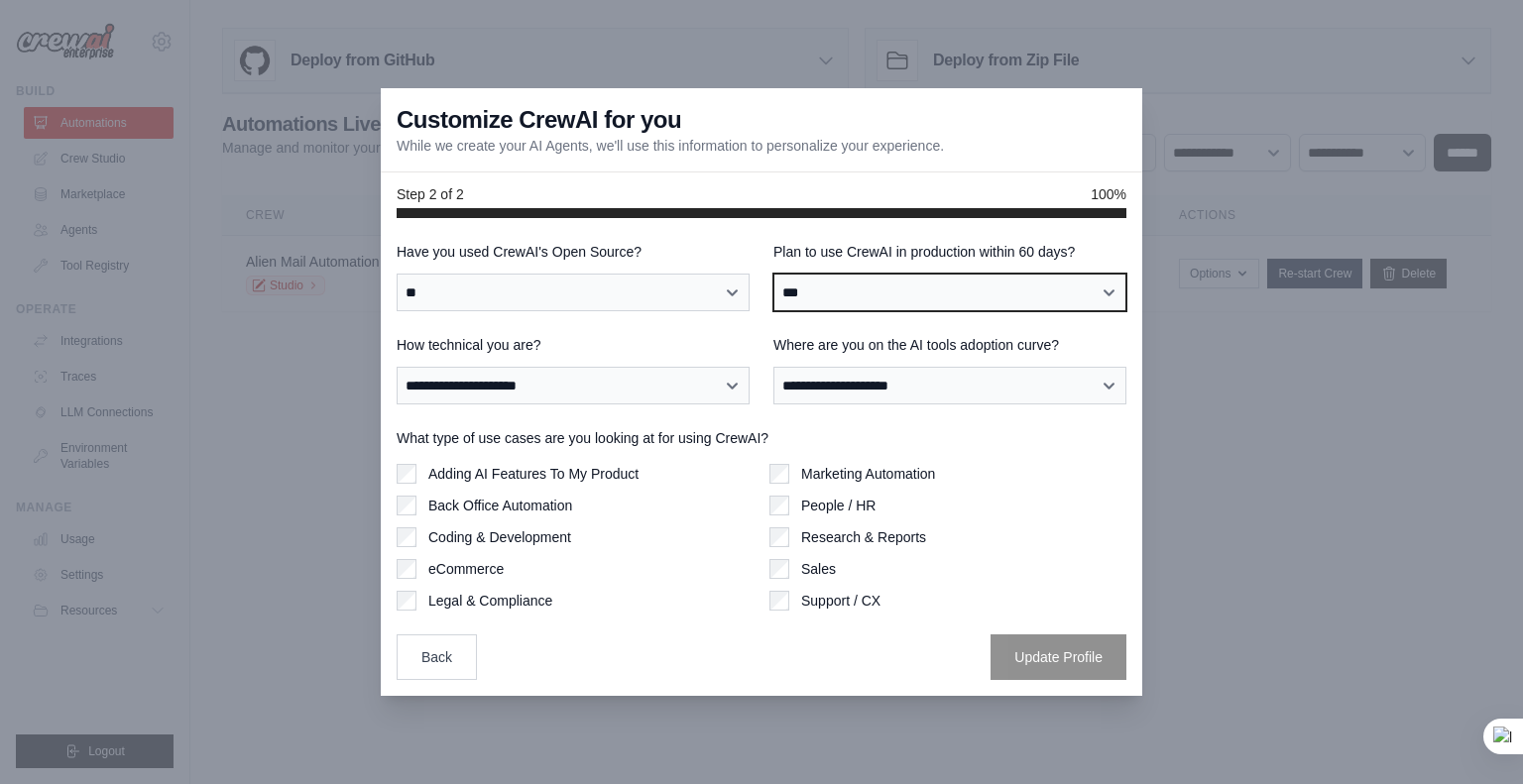 click on "**********" at bounding box center (950, 292) 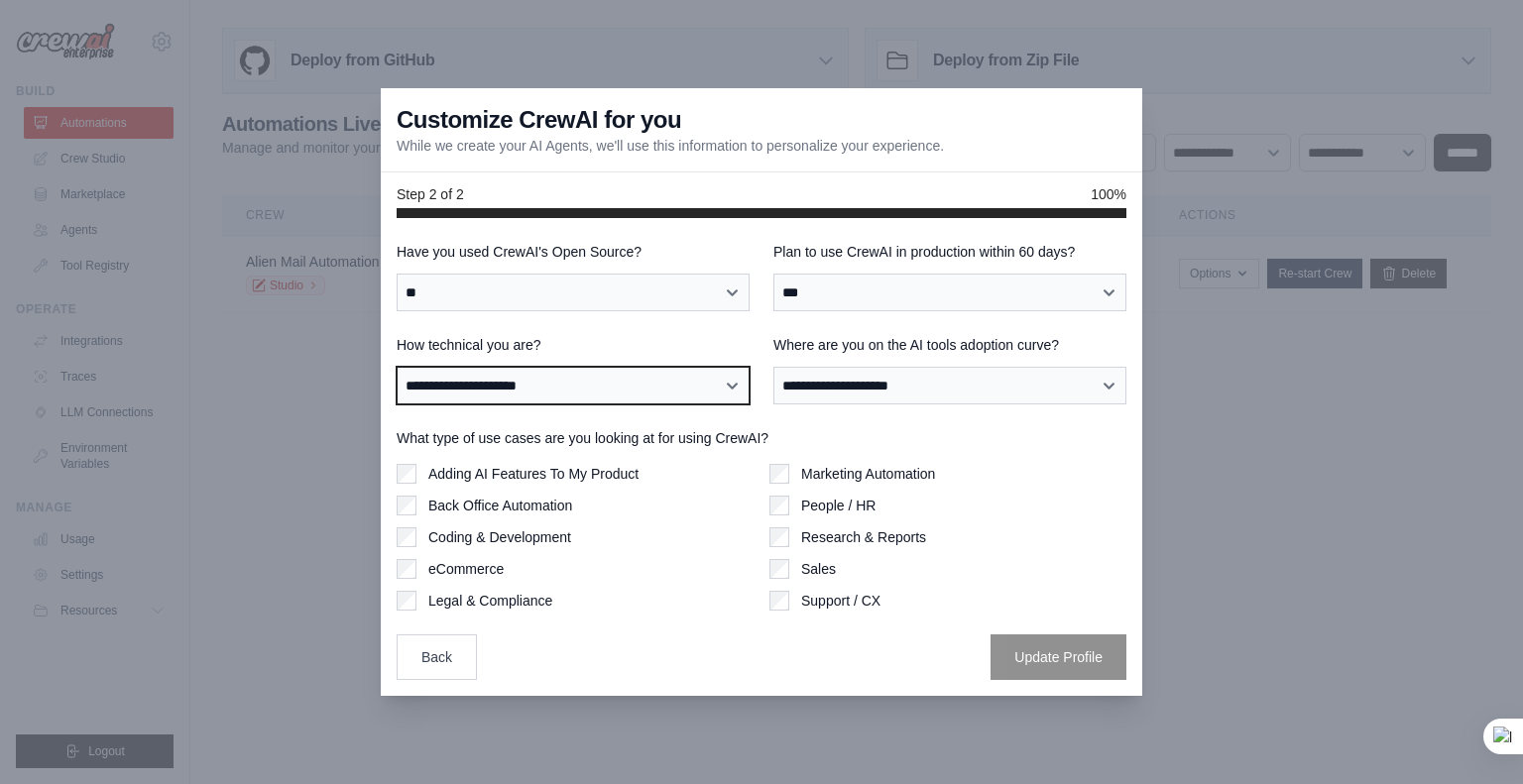 click on "**********" at bounding box center (573, 386) 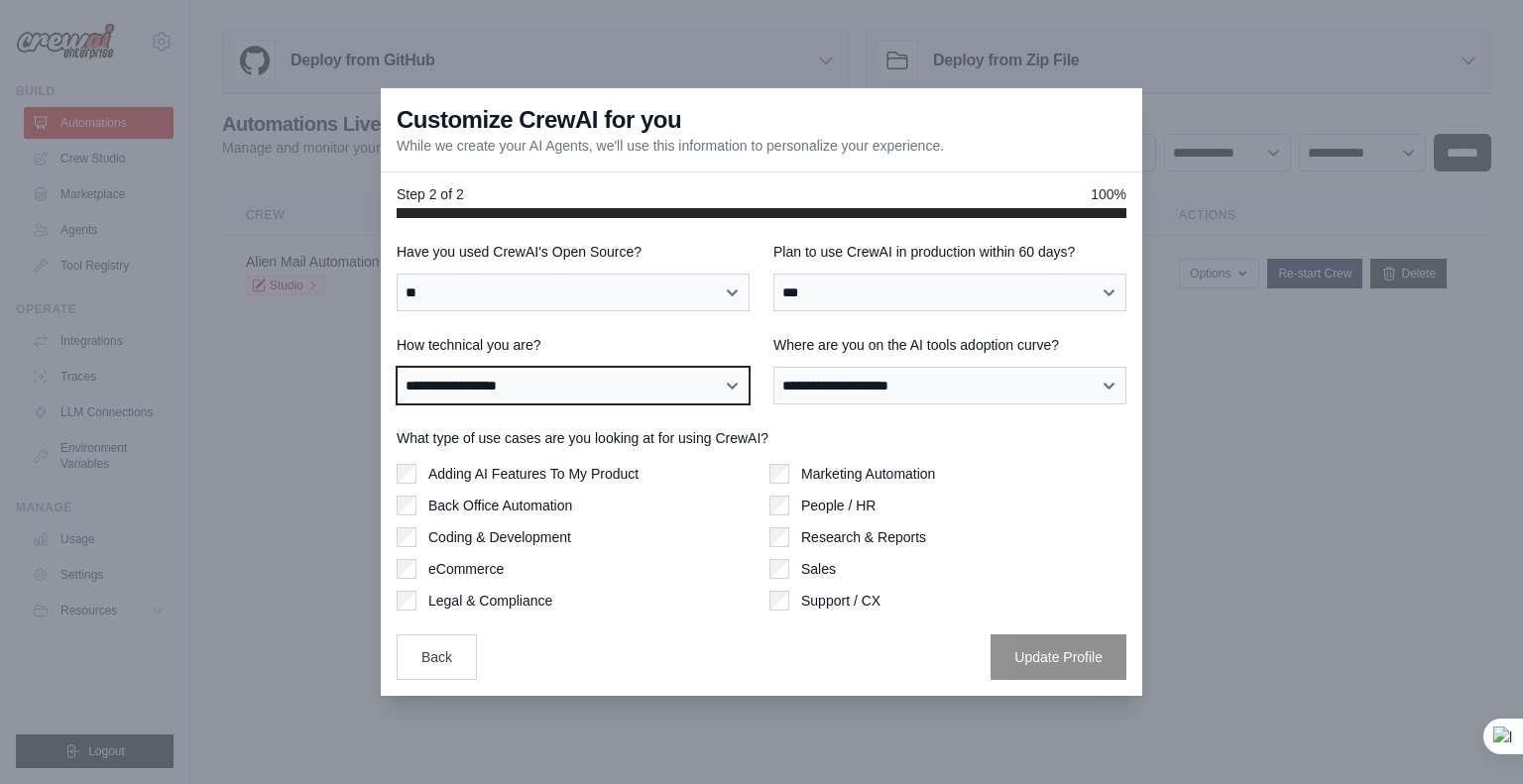 click on "**********" at bounding box center (573, 386) 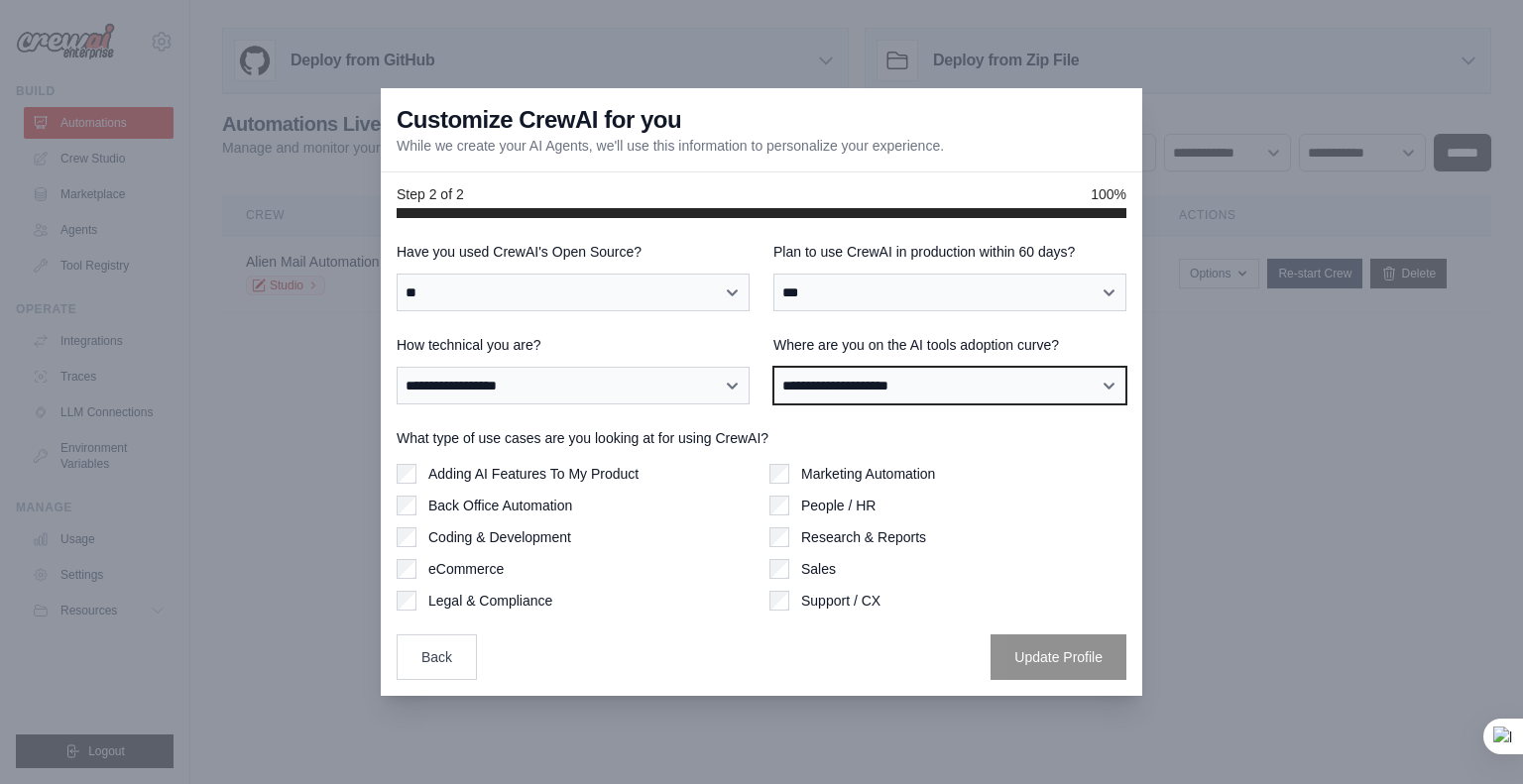 click on "**********" at bounding box center [950, 386] 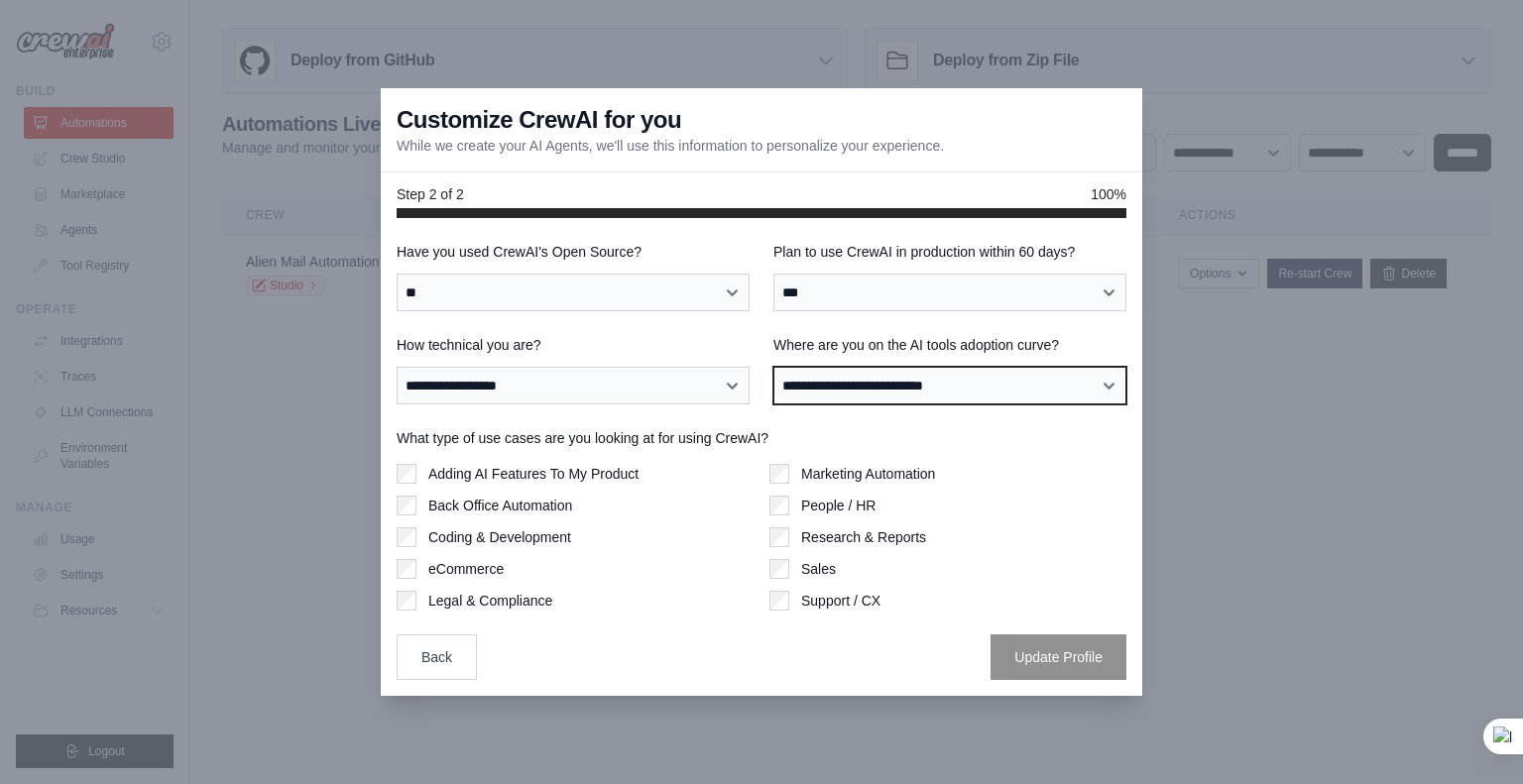 click on "**********" at bounding box center [950, 386] 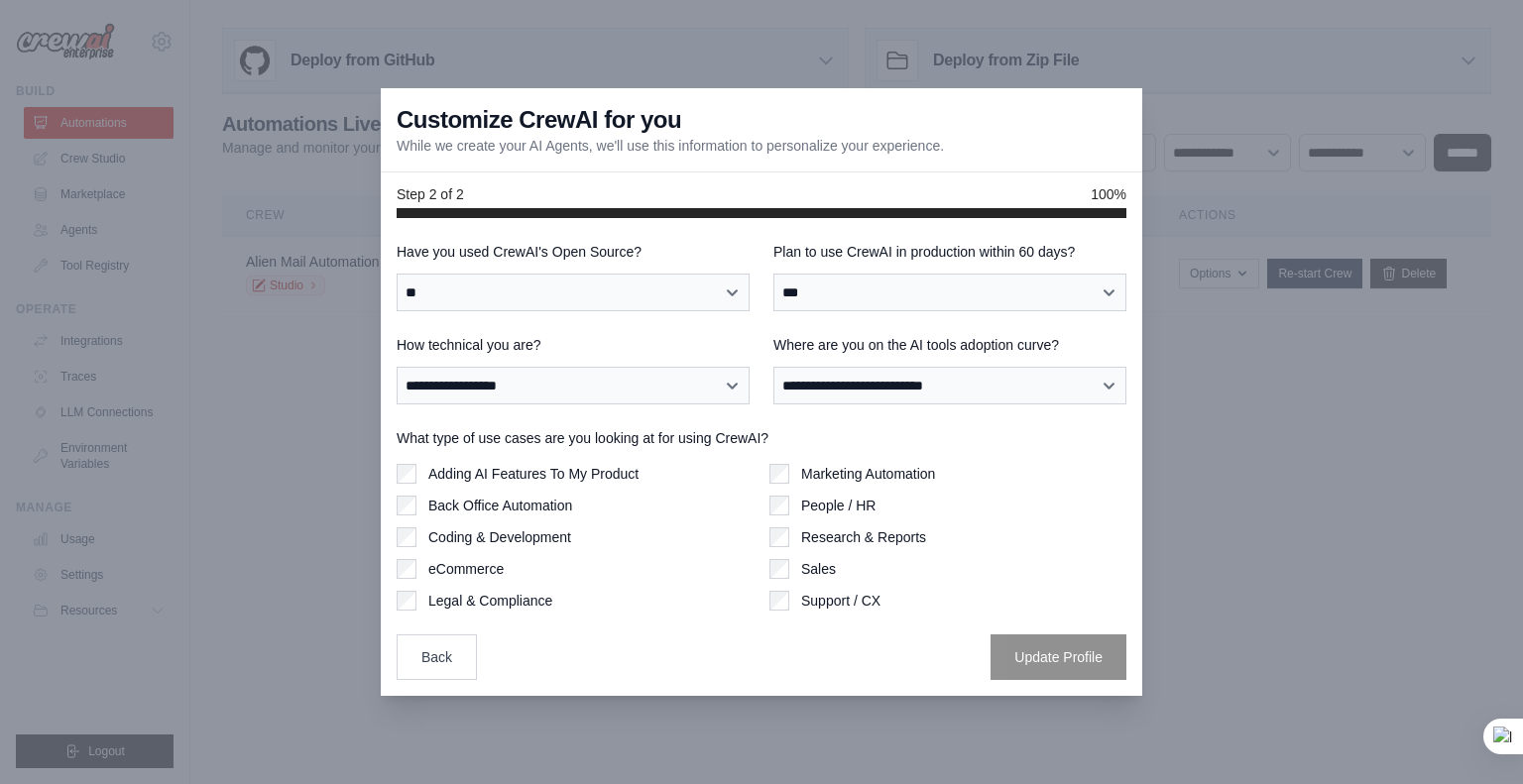 click on "Adding AI Features To My Product" at bounding box center [575, 474] 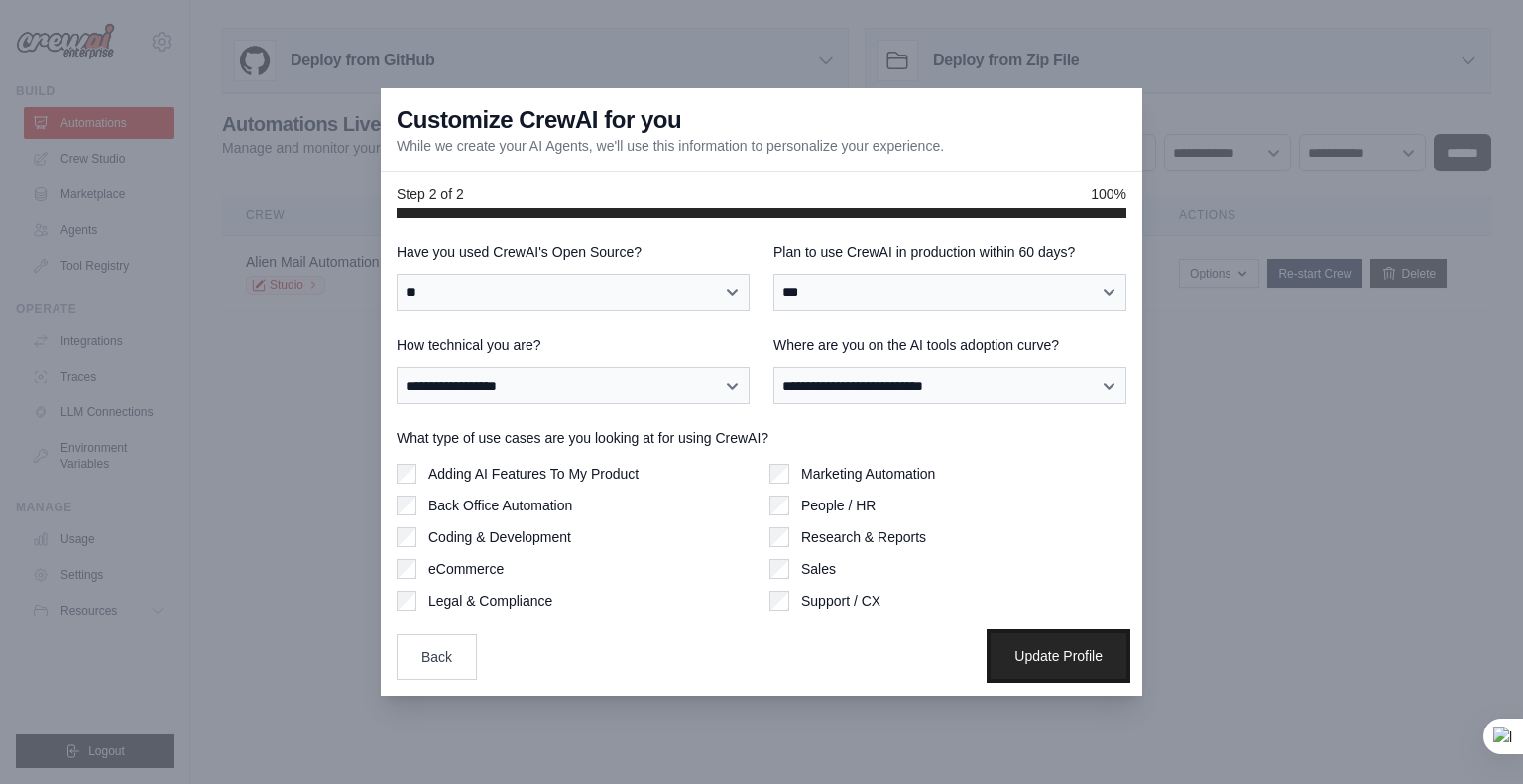 drag, startPoint x: 1081, startPoint y: 659, endPoint x: 976, endPoint y: 648, distance: 105.57462 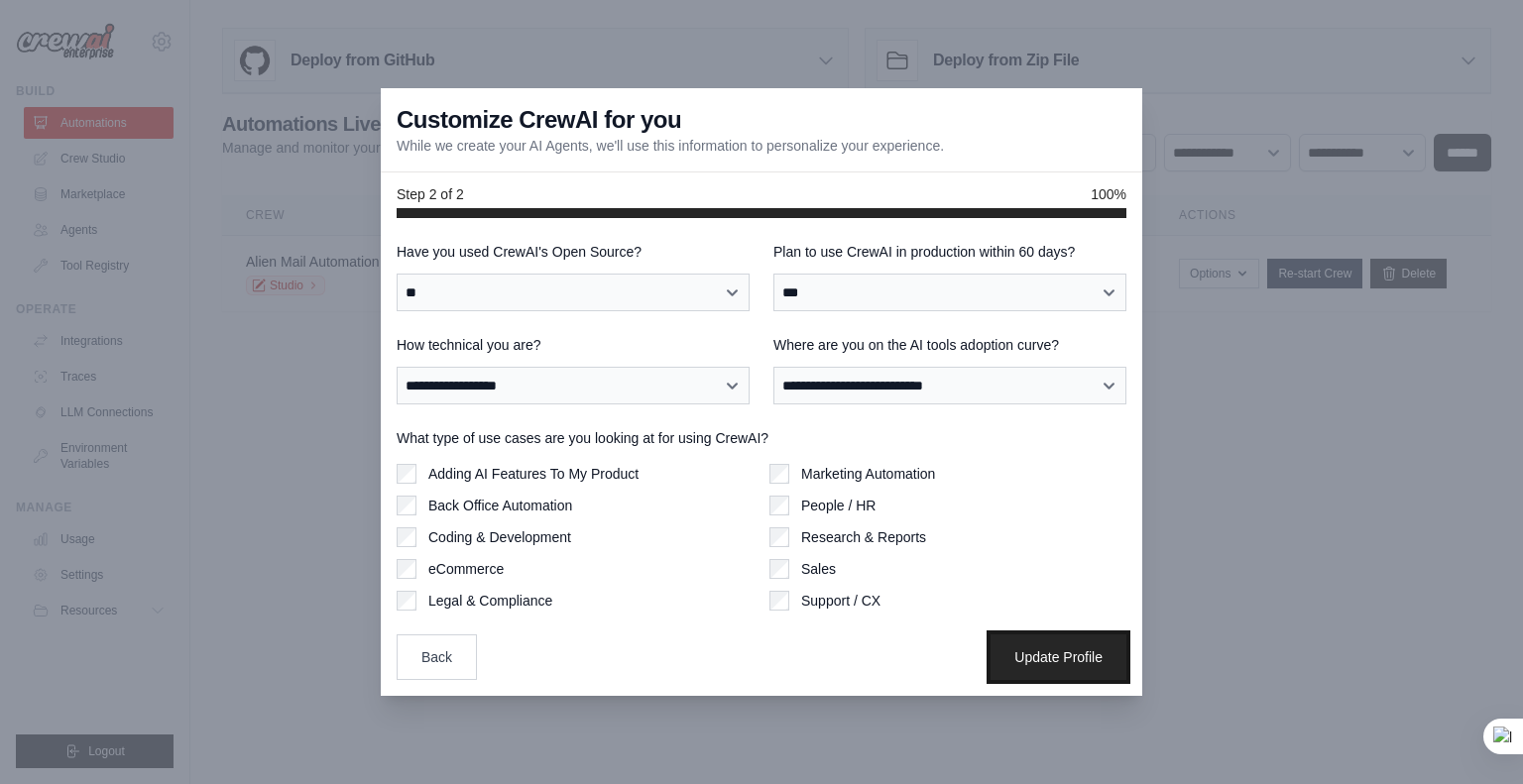 click on "Update Profile" at bounding box center [1058, 657] 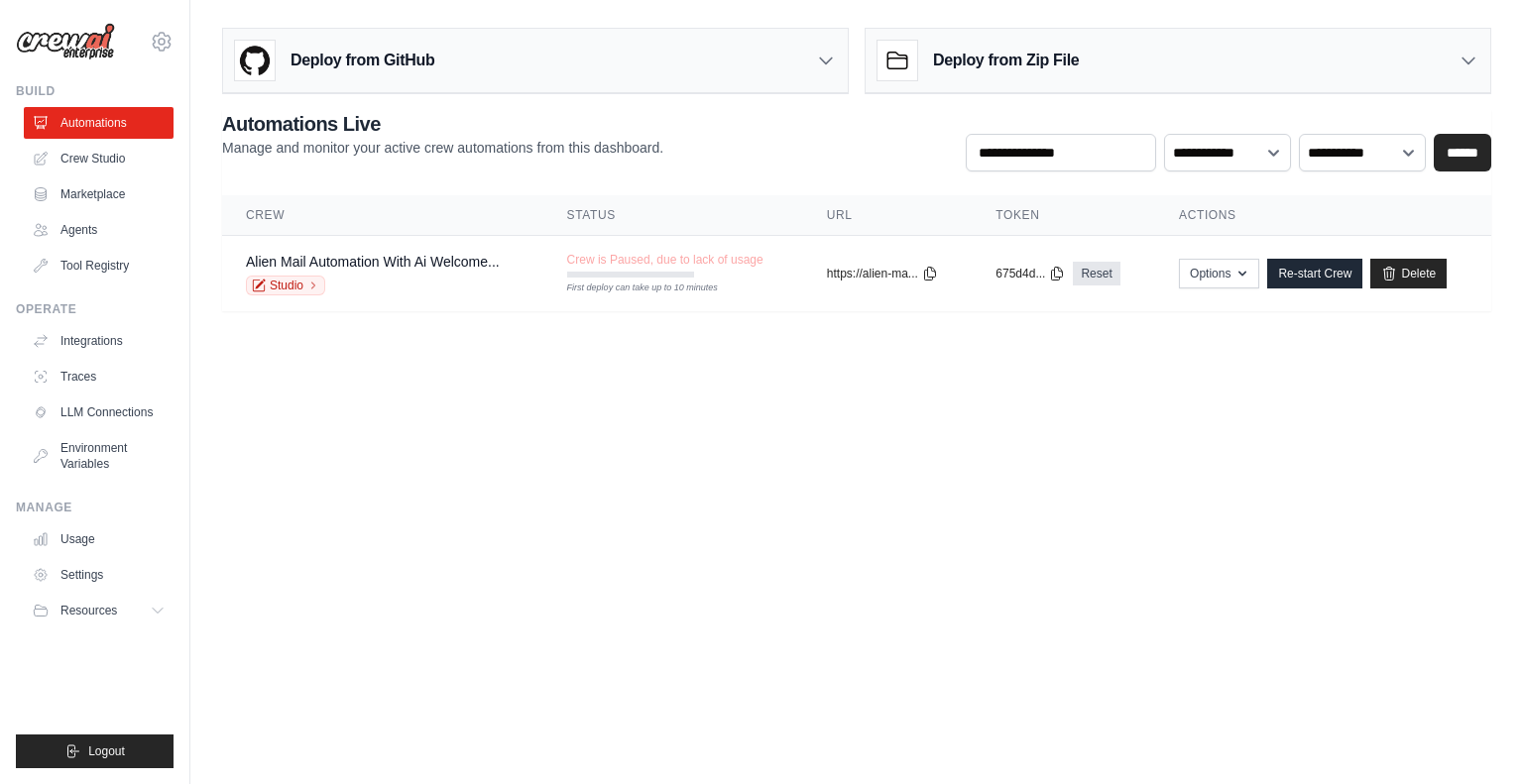 click on "Crew Studio" at bounding box center [98, 159] 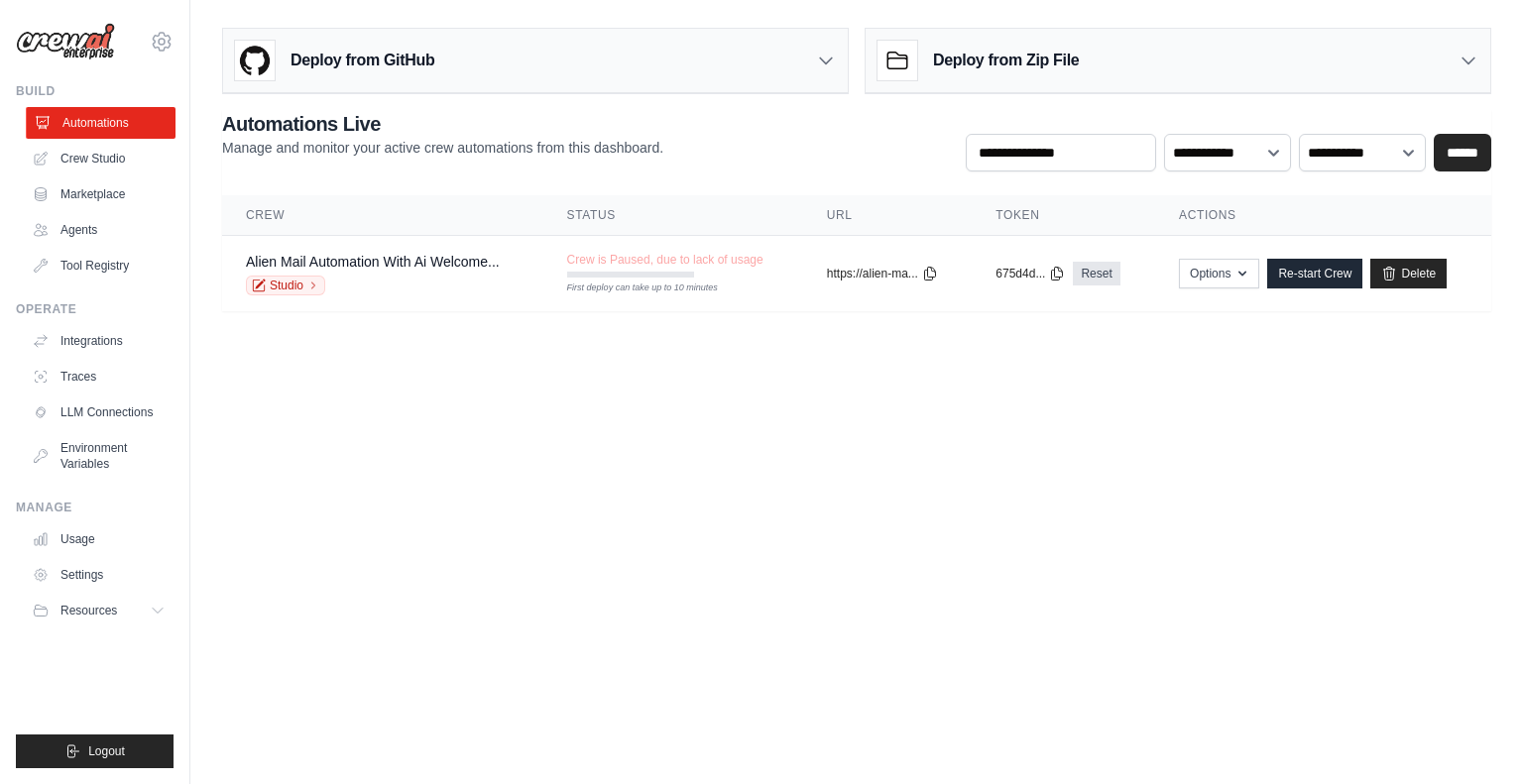 scroll, scrollTop: 0, scrollLeft: 0, axis: both 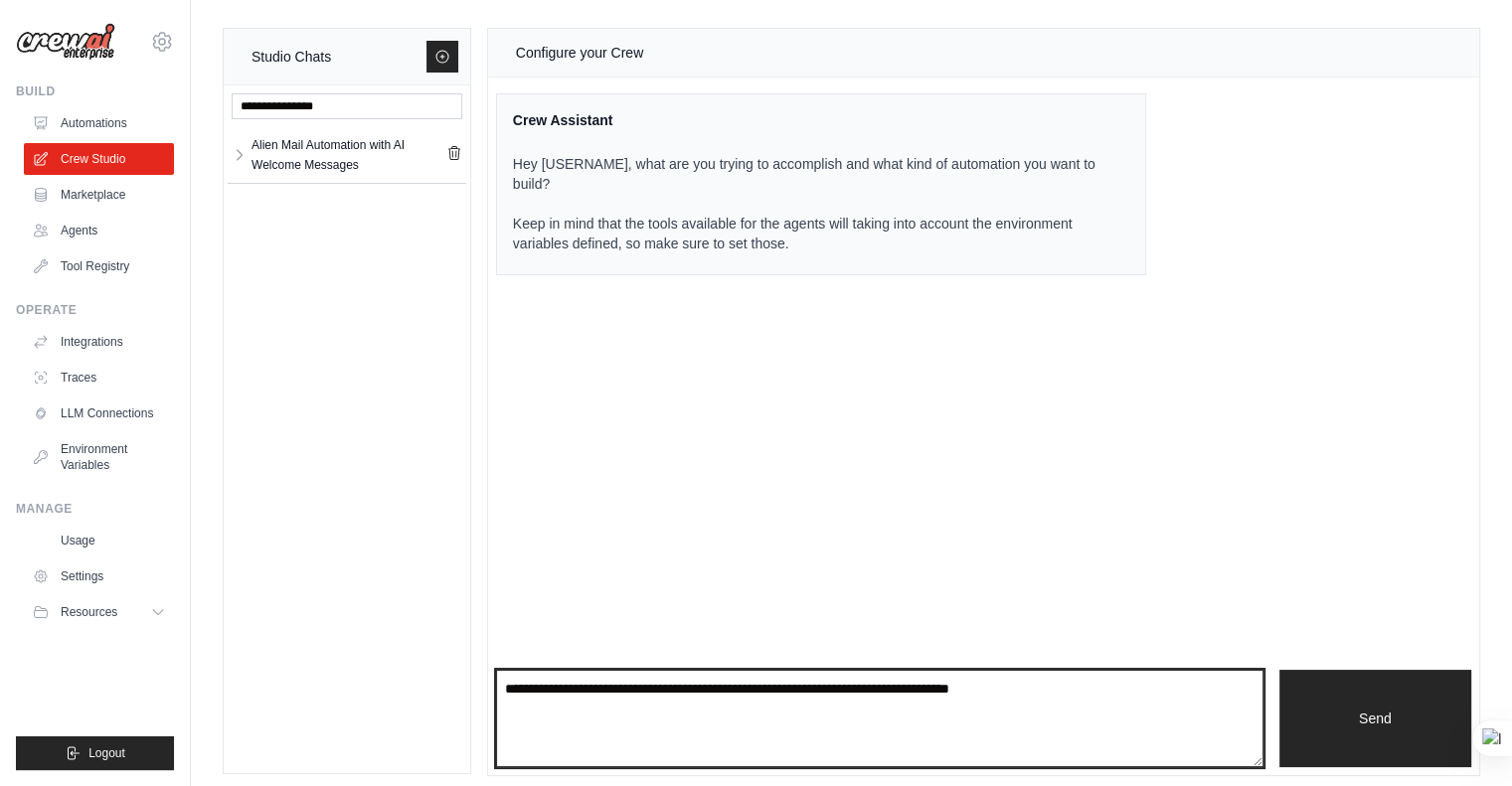 click at bounding box center (880, 718) 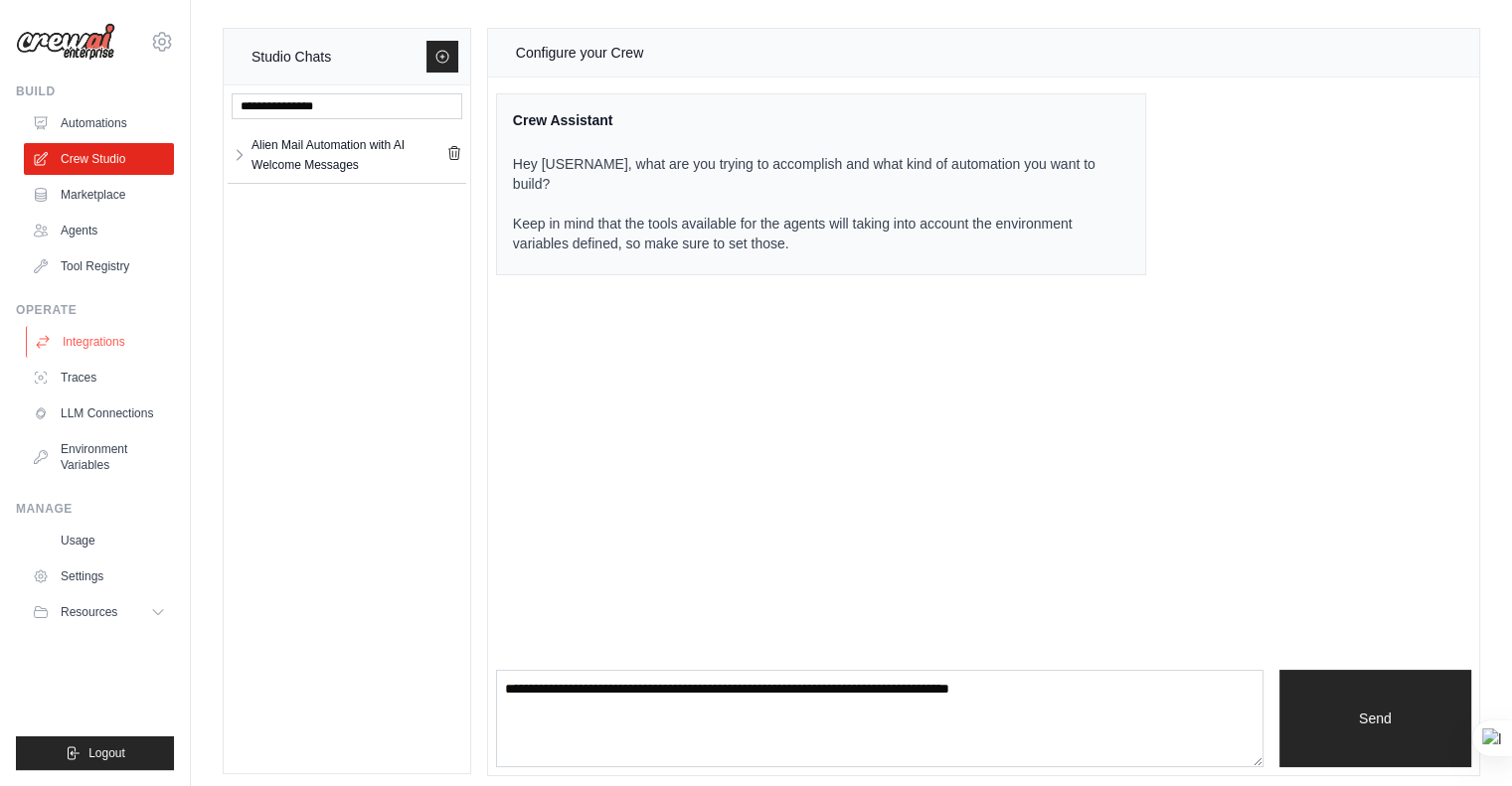 click on "Integrations" at bounding box center (100, 342) 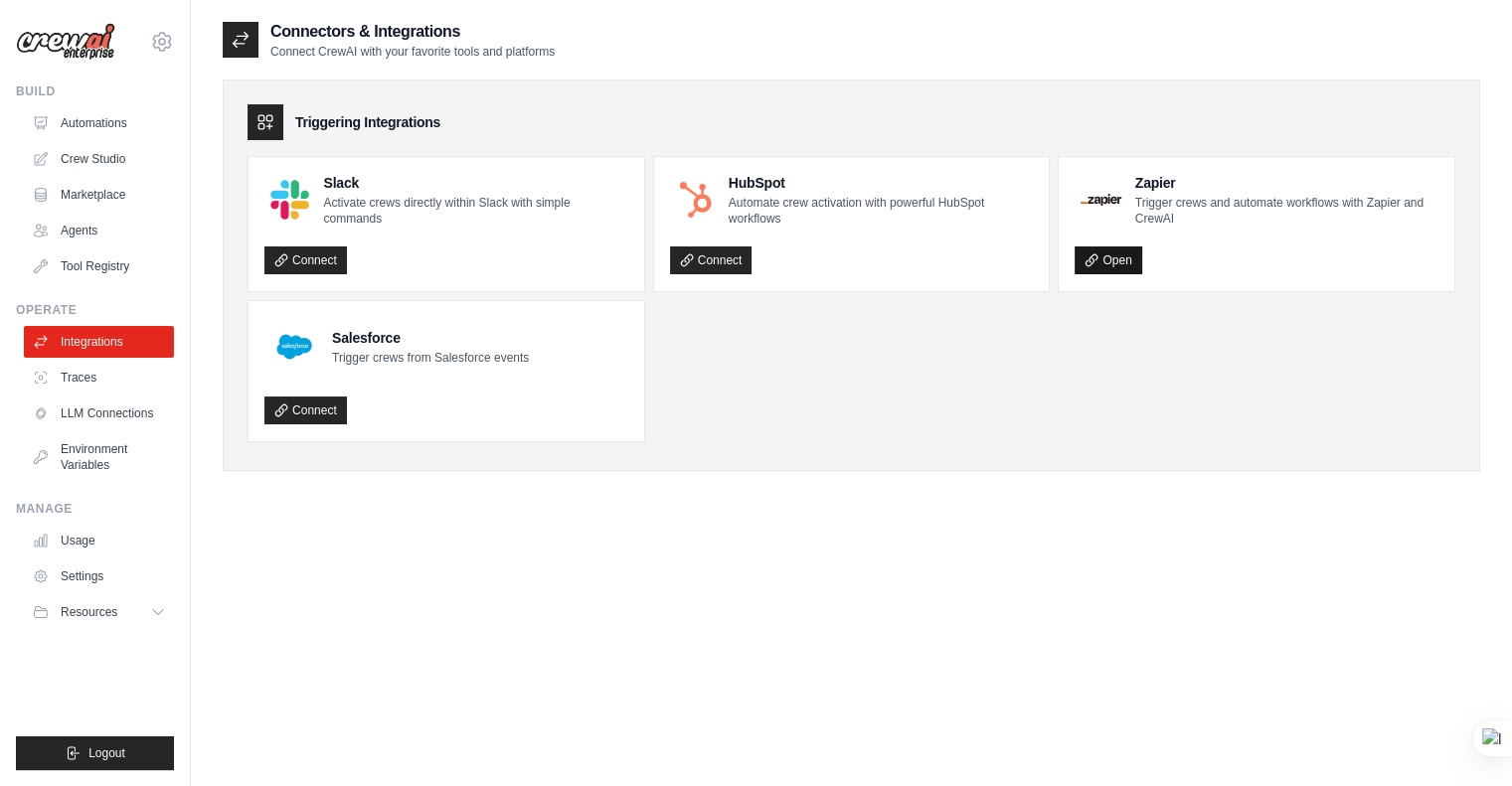 click on "Open" at bounding box center (1107, 260) 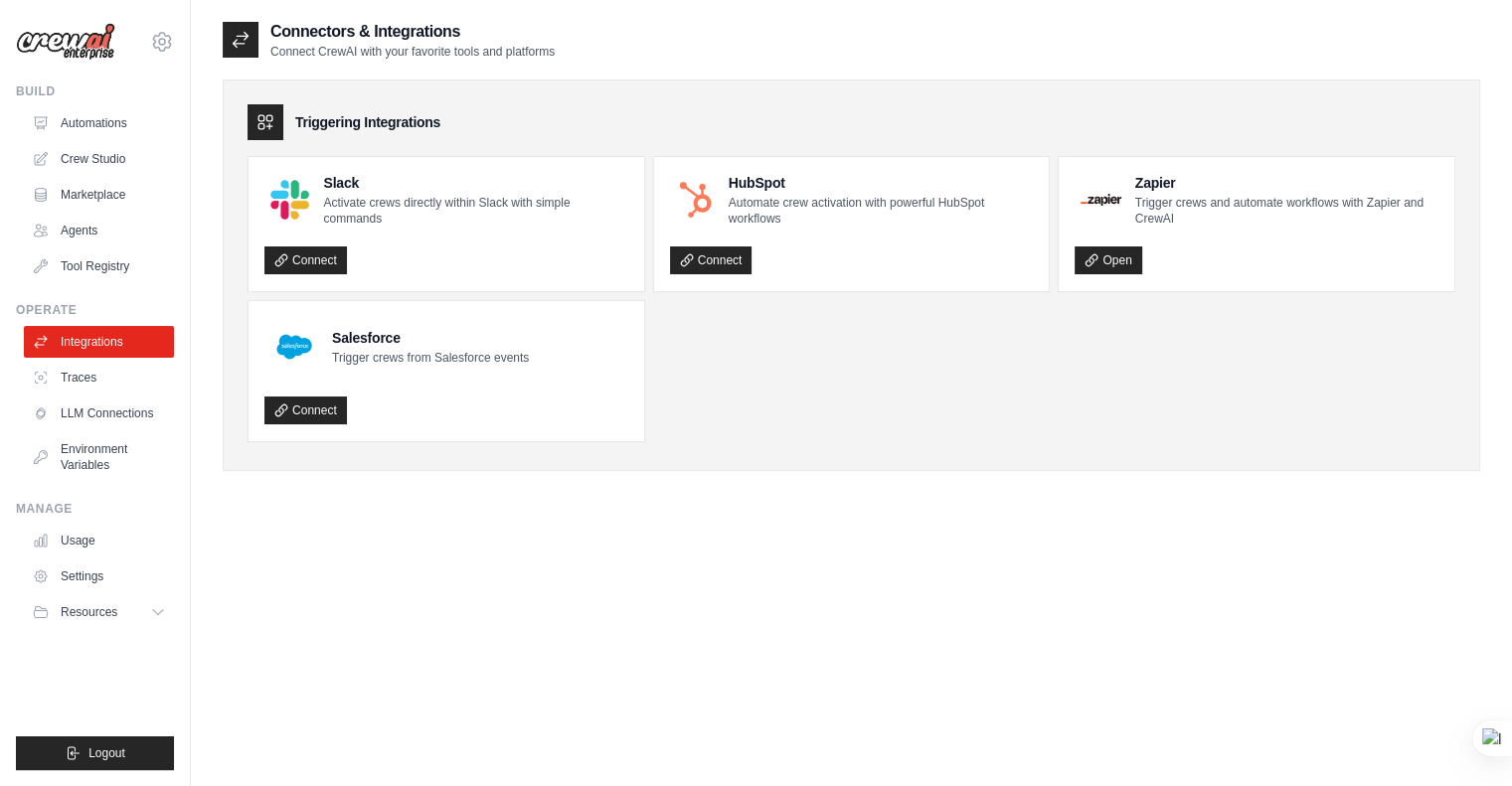click on "Automations
Crew Studio
Marketplace
Agents
Tool Registry" at bounding box center (98, 195) 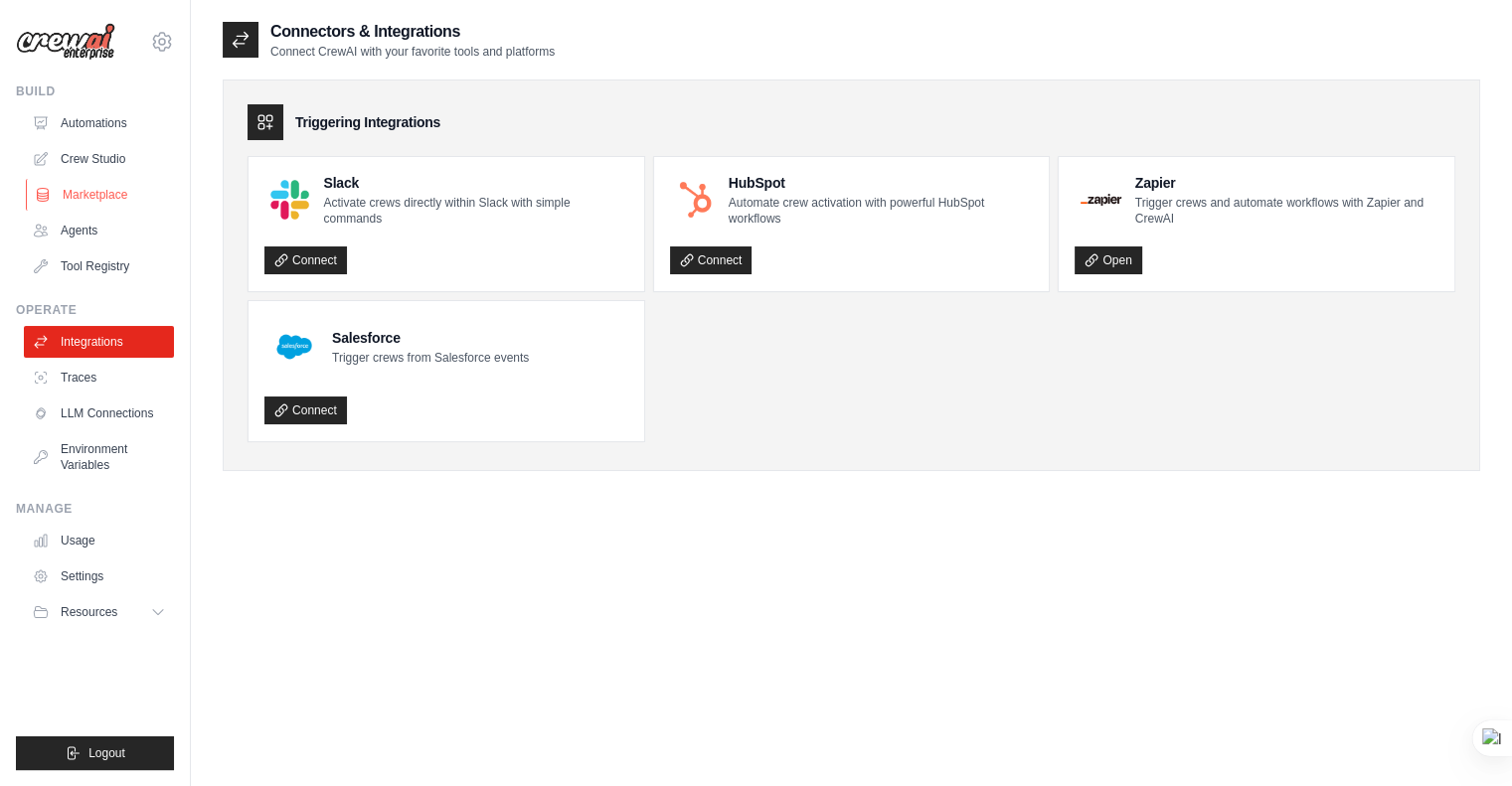 click on "Marketplace" at bounding box center [100, 195] 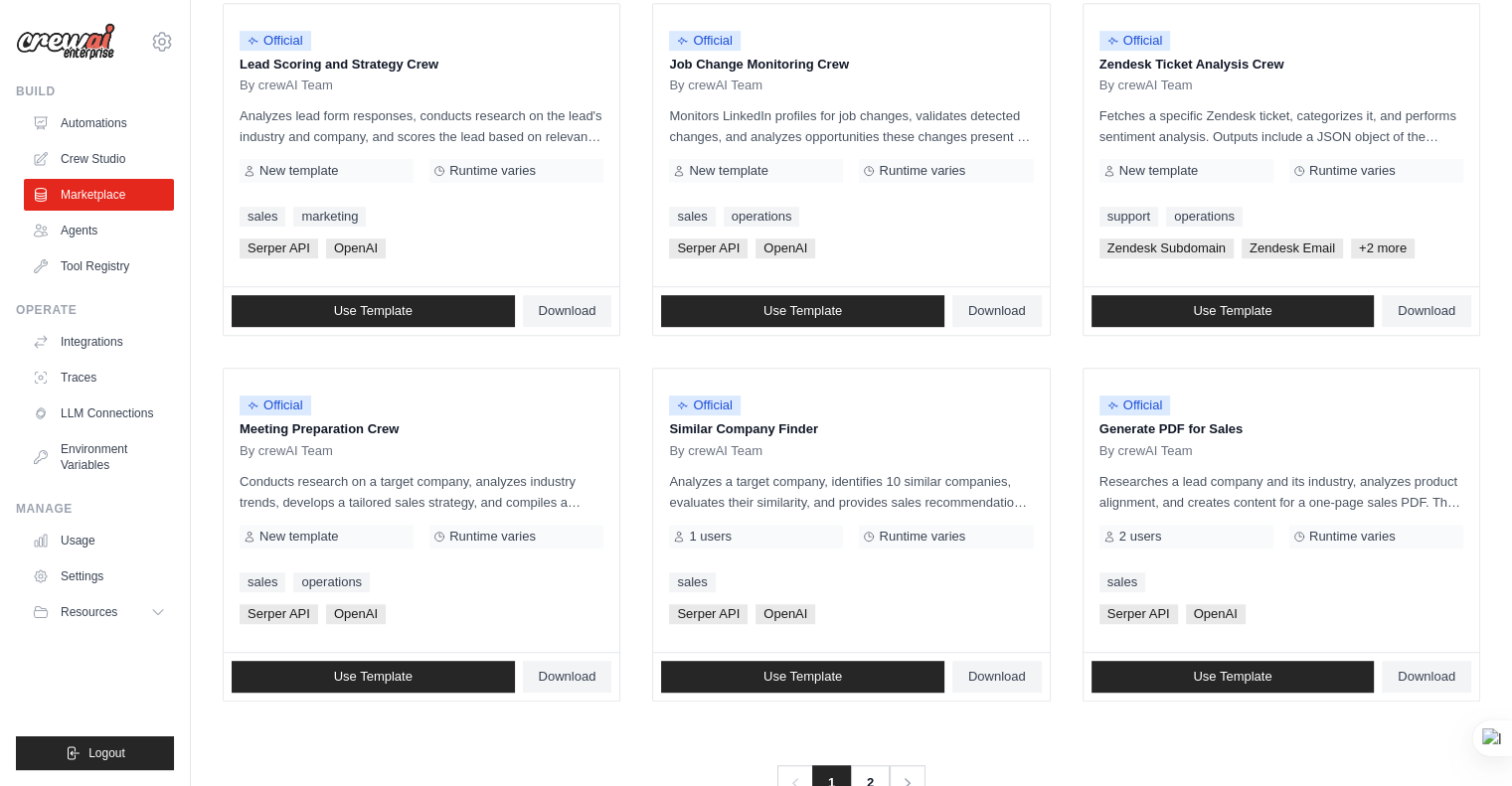 scroll, scrollTop: 1052, scrollLeft: 0, axis: vertical 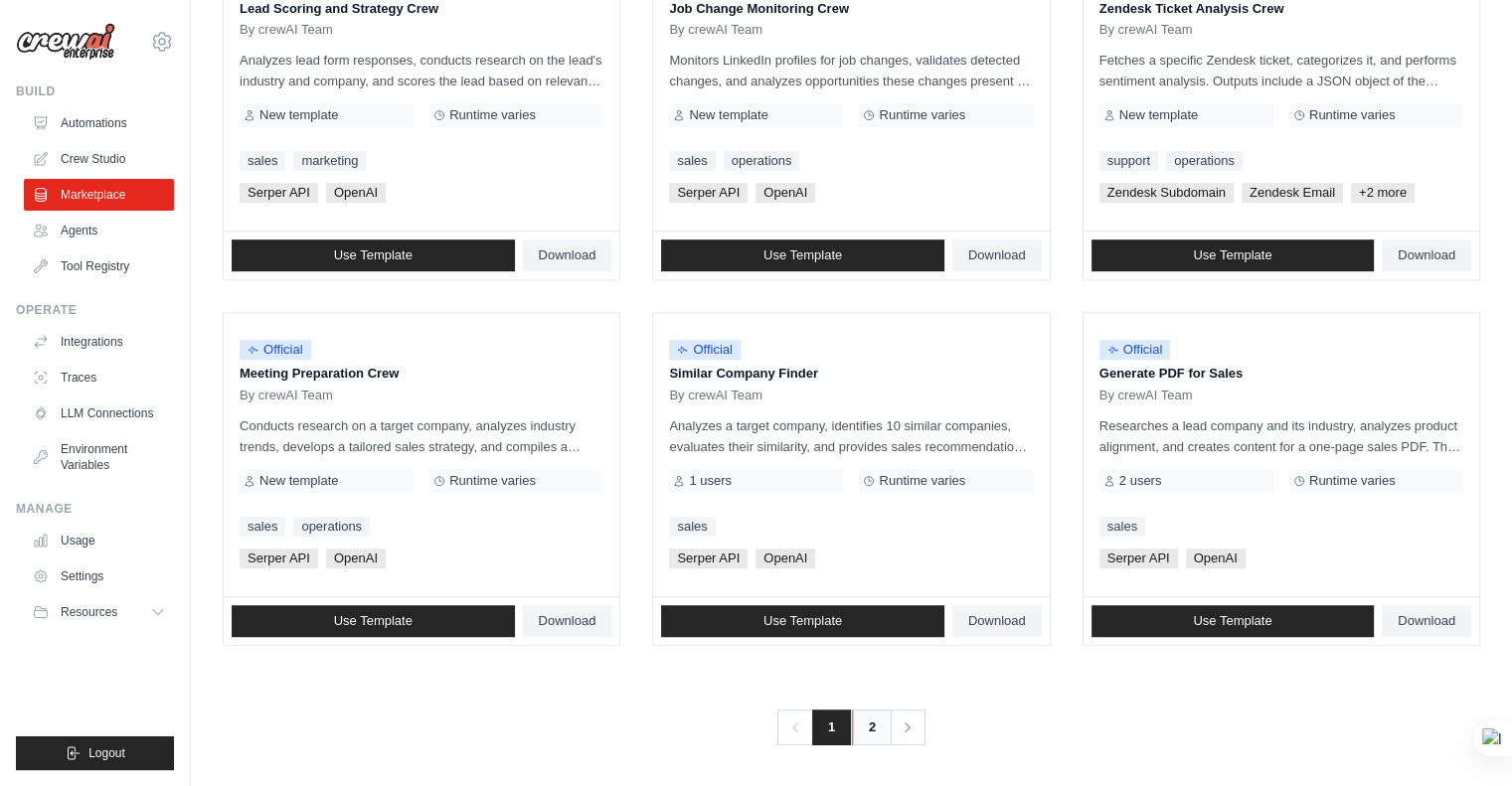 click on "2" at bounding box center [872, 727] 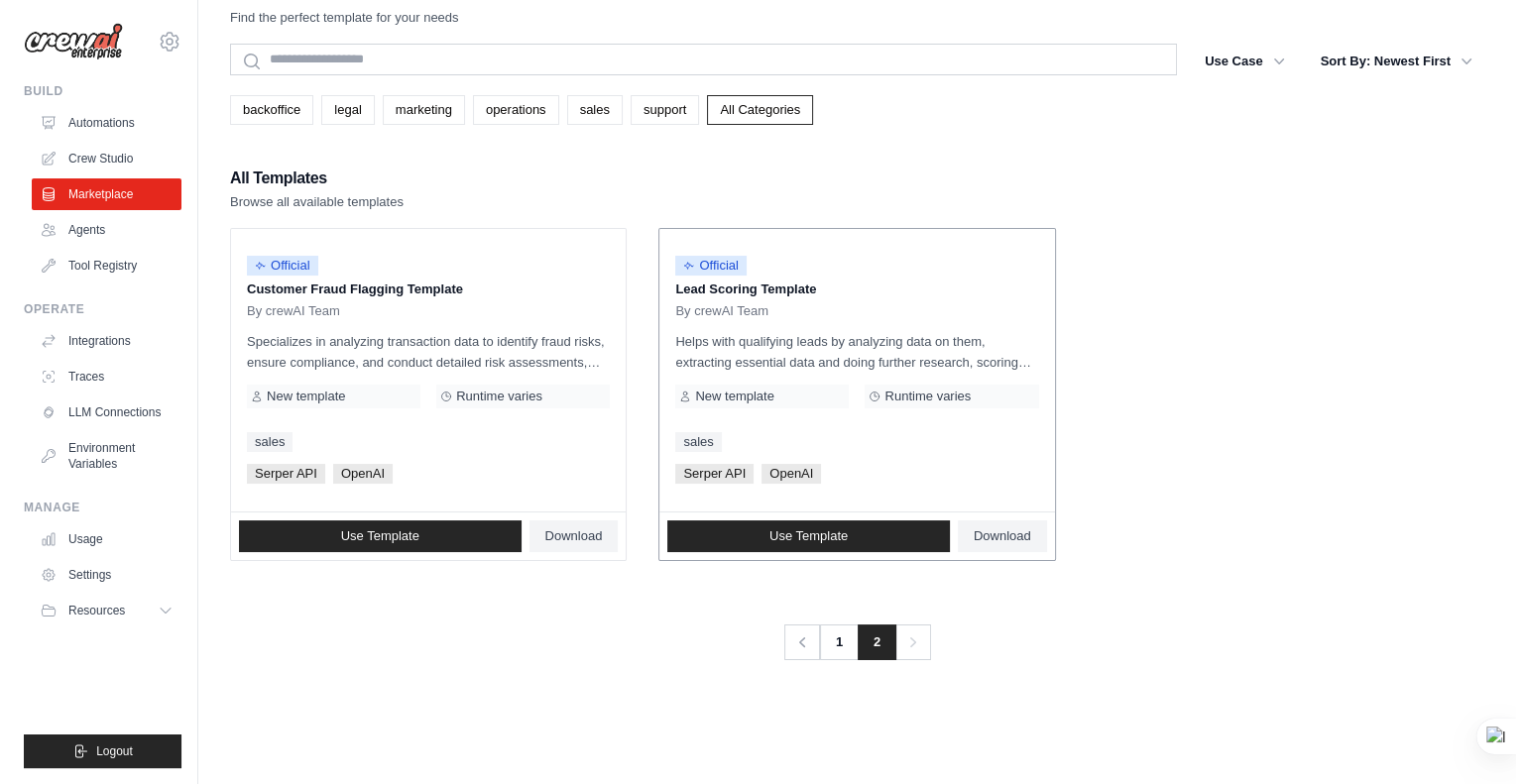 scroll, scrollTop: 0, scrollLeft: 0, axis: both 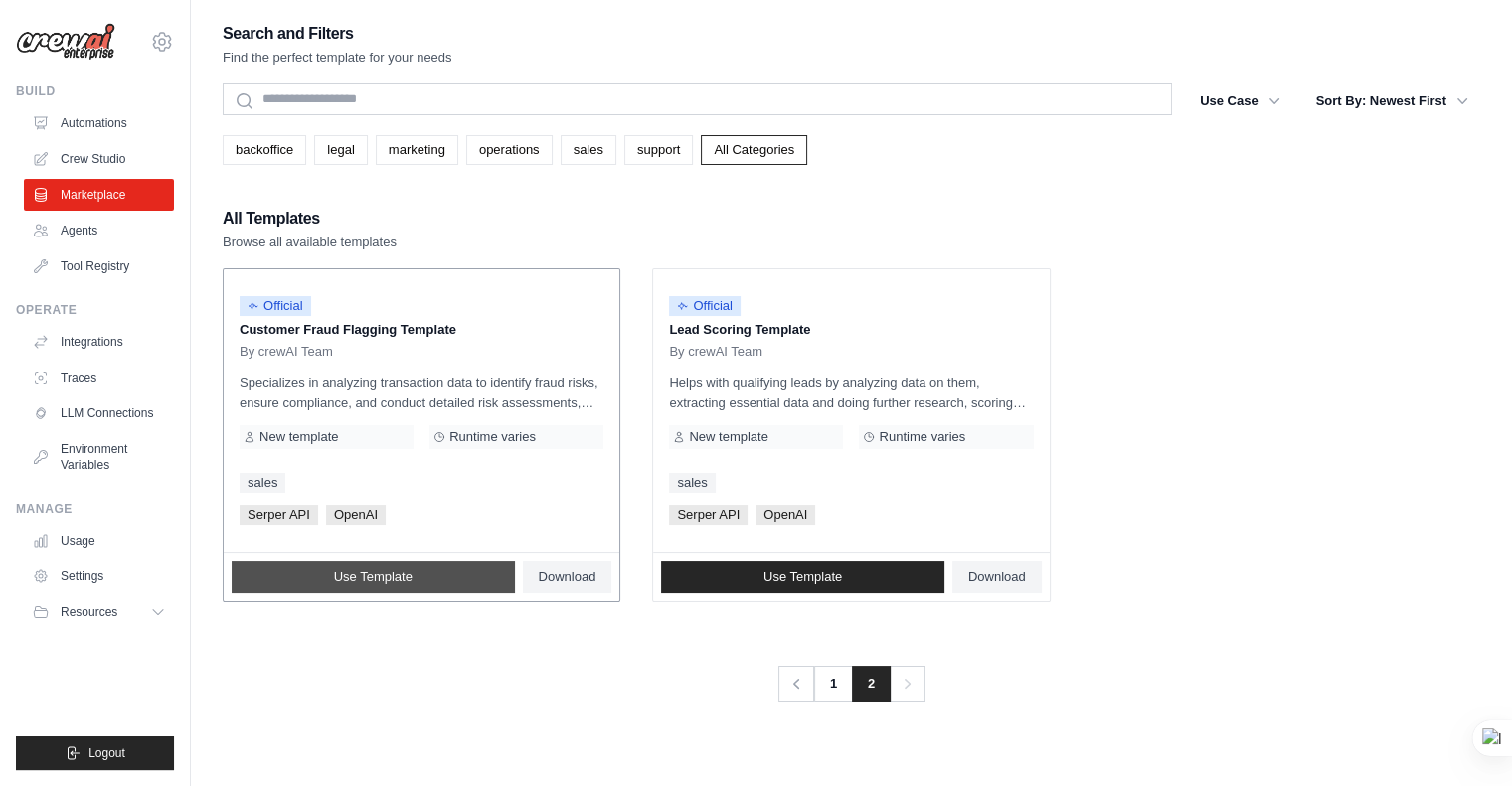 click on "Use Template" at bounding box center [373, 577] 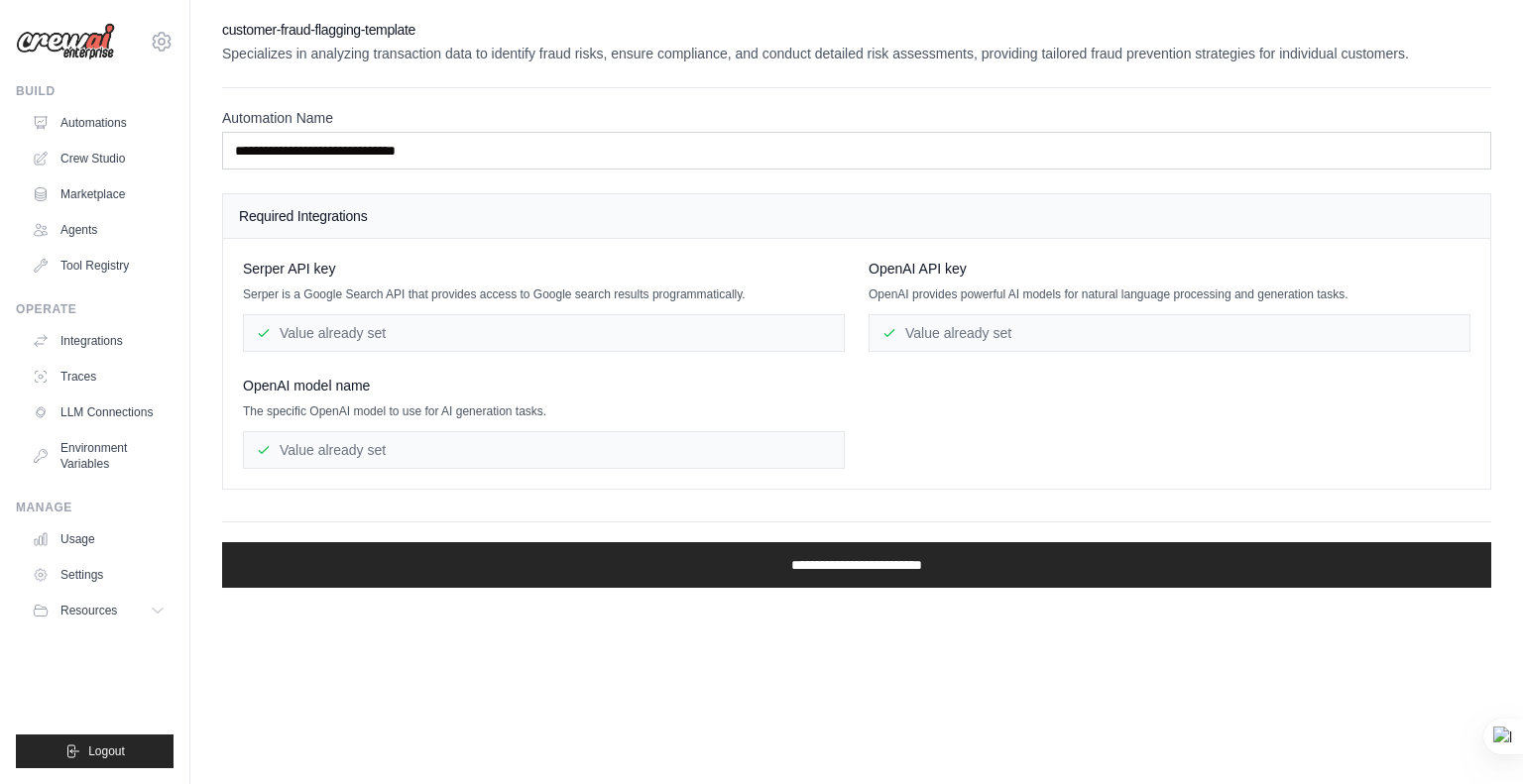 click on "Value already set" at bounding box center [543, 333] 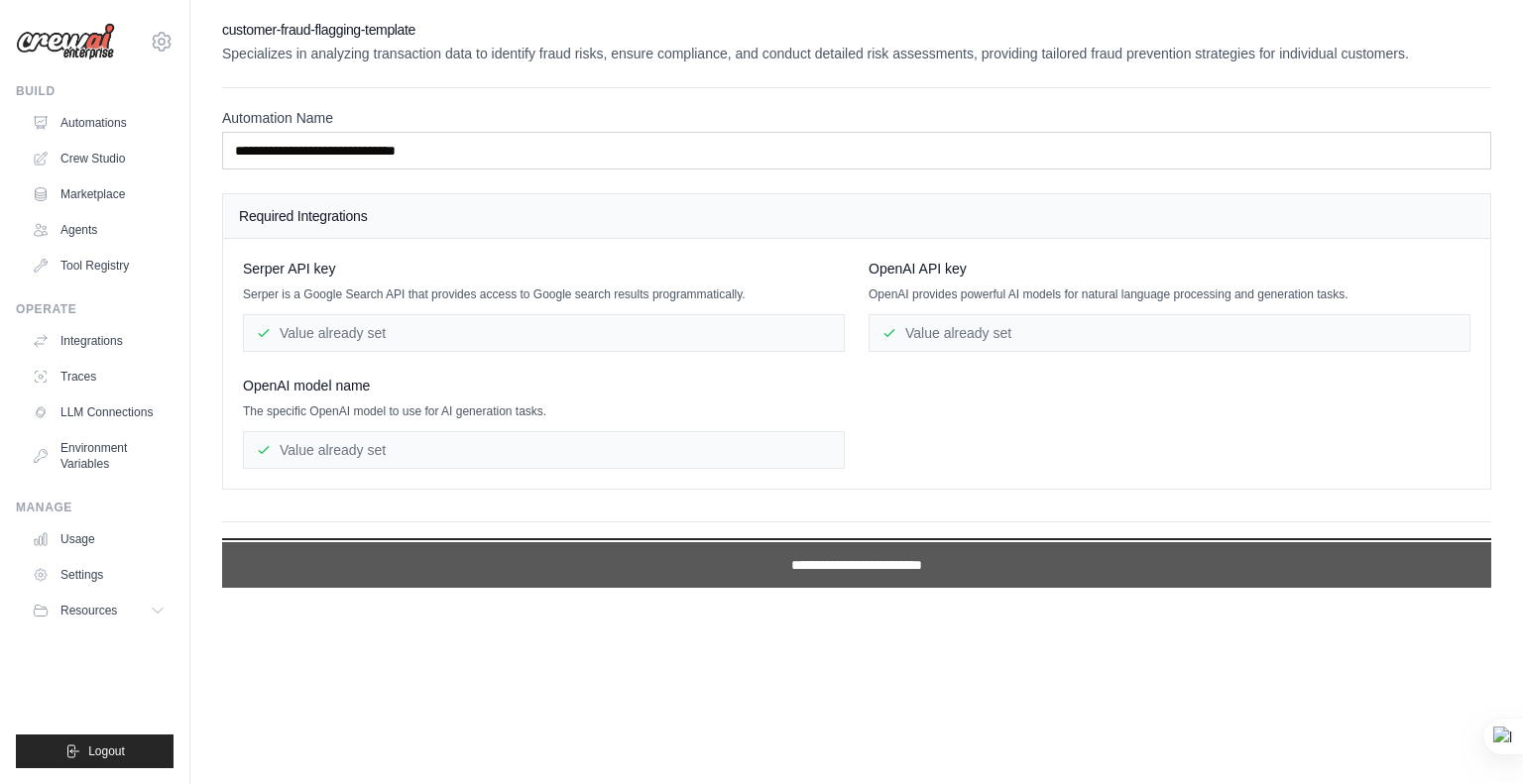 click on "**********" at bounding box center [857, 565] 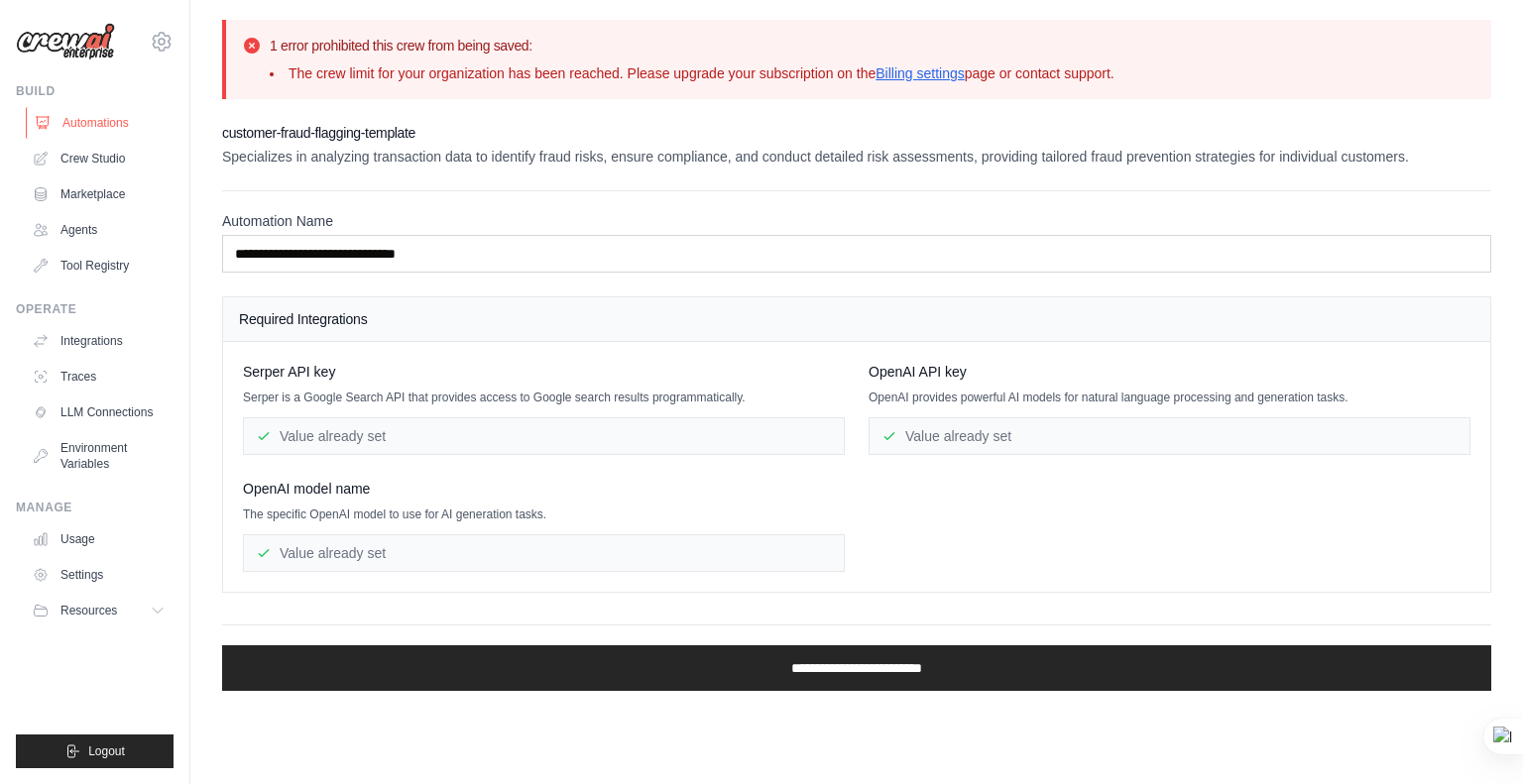 click 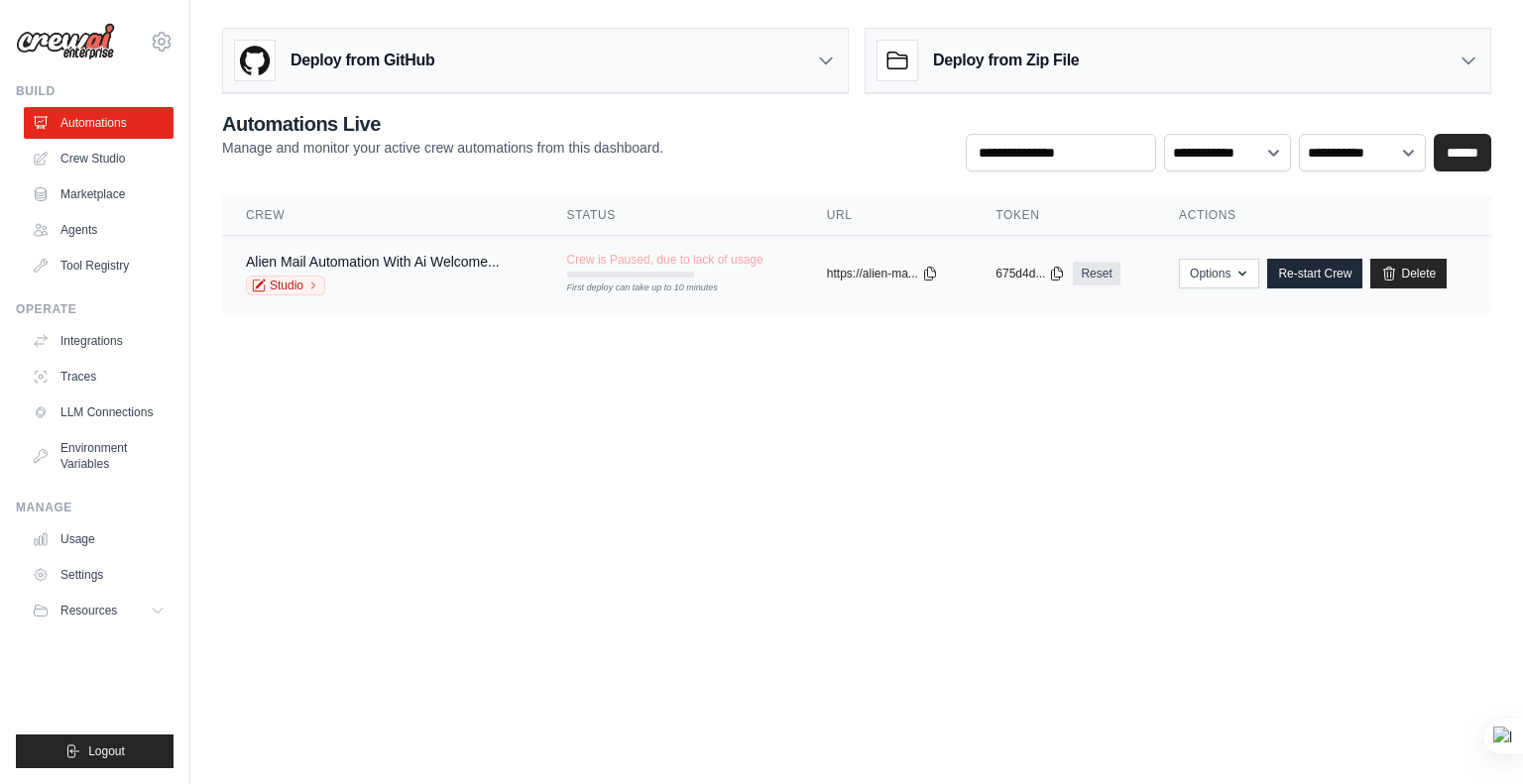 drag, startPoint x: 681, startPoint y: 298, endPoint x: 682, endPoint y: 285, distance: 13.038405 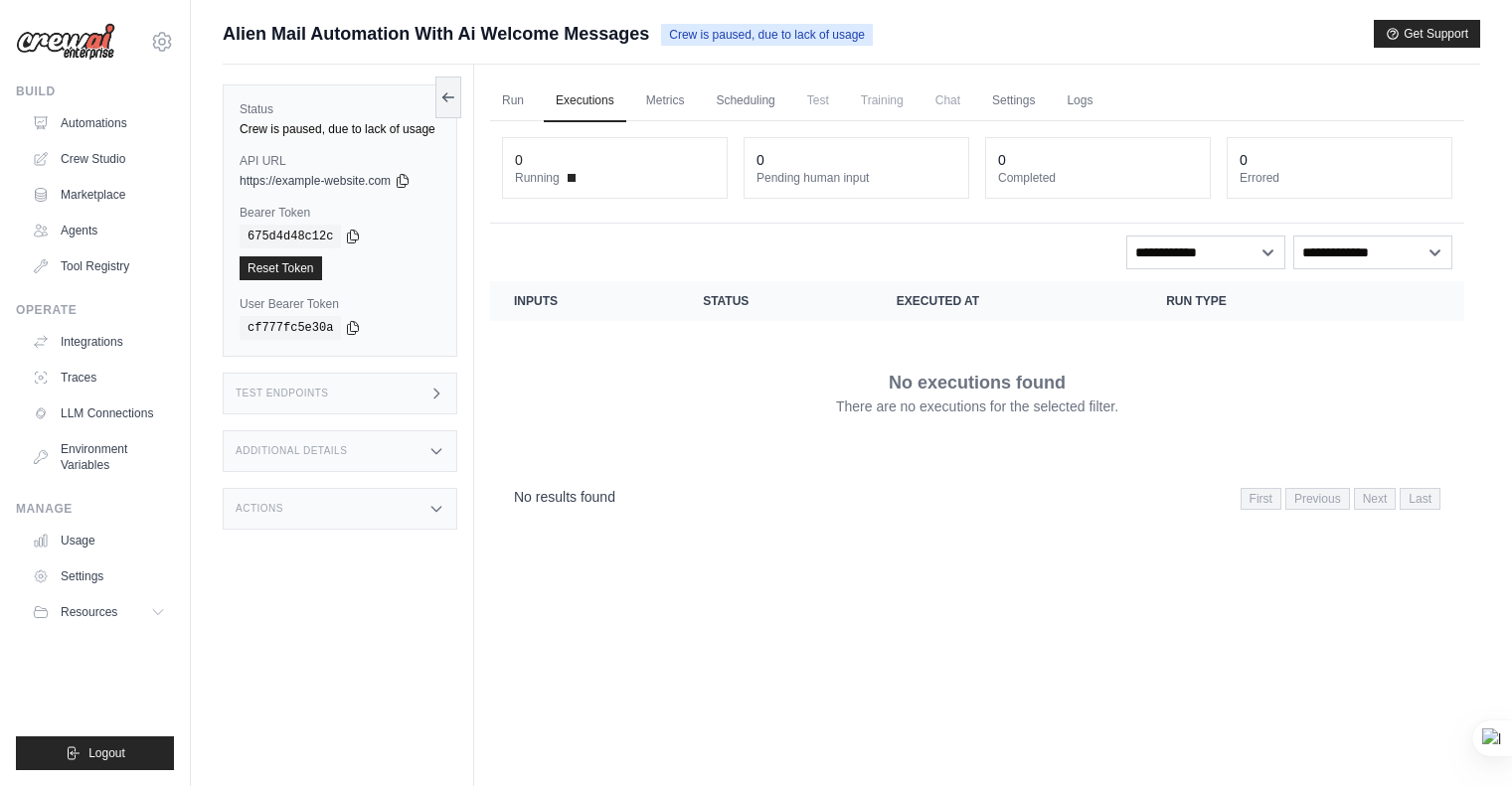 scroll, scrollTop: 0, scrollLeft: 0, axis: both 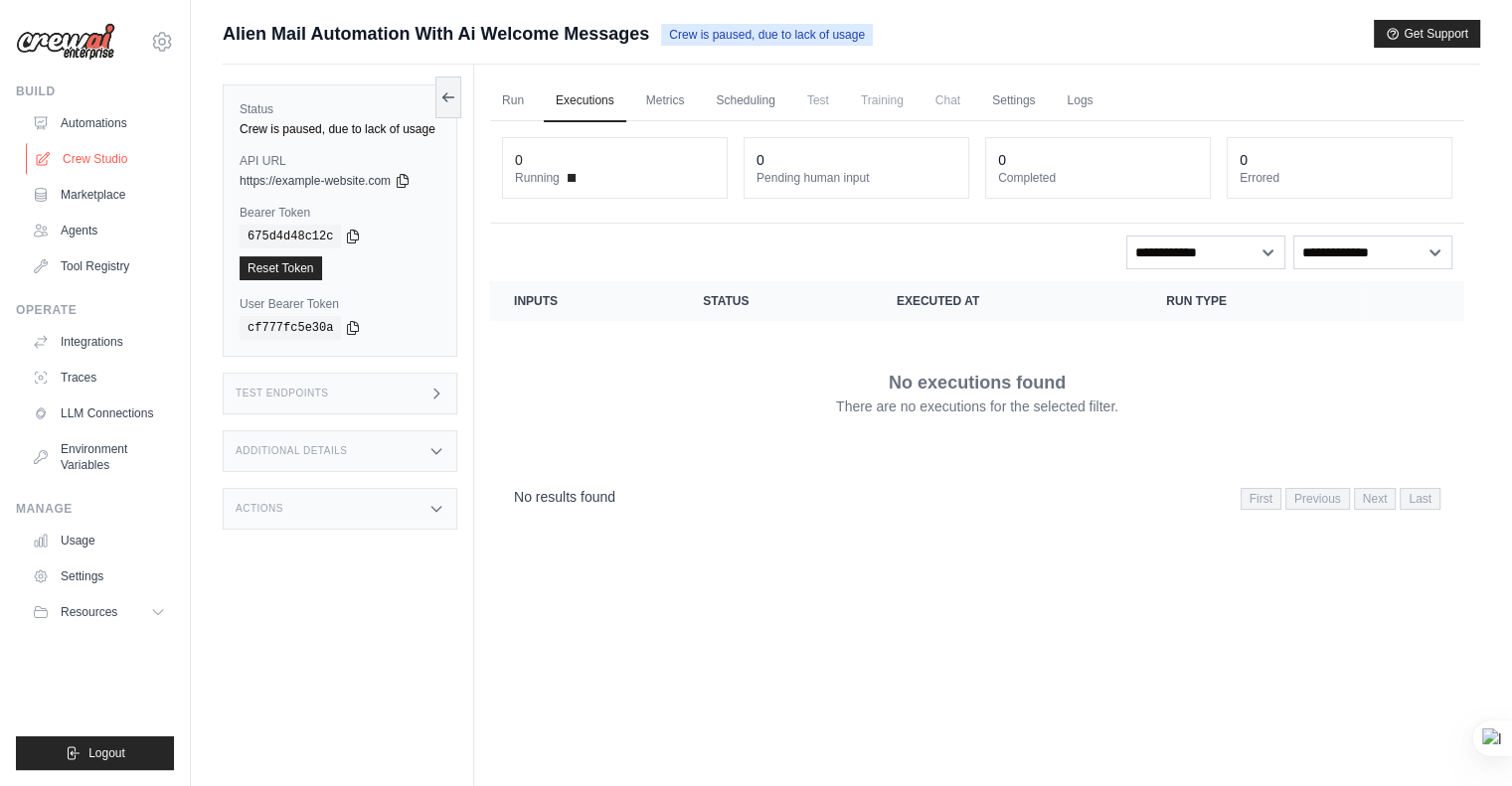 click on "Crew Studio" at bounding box center [100, 159] 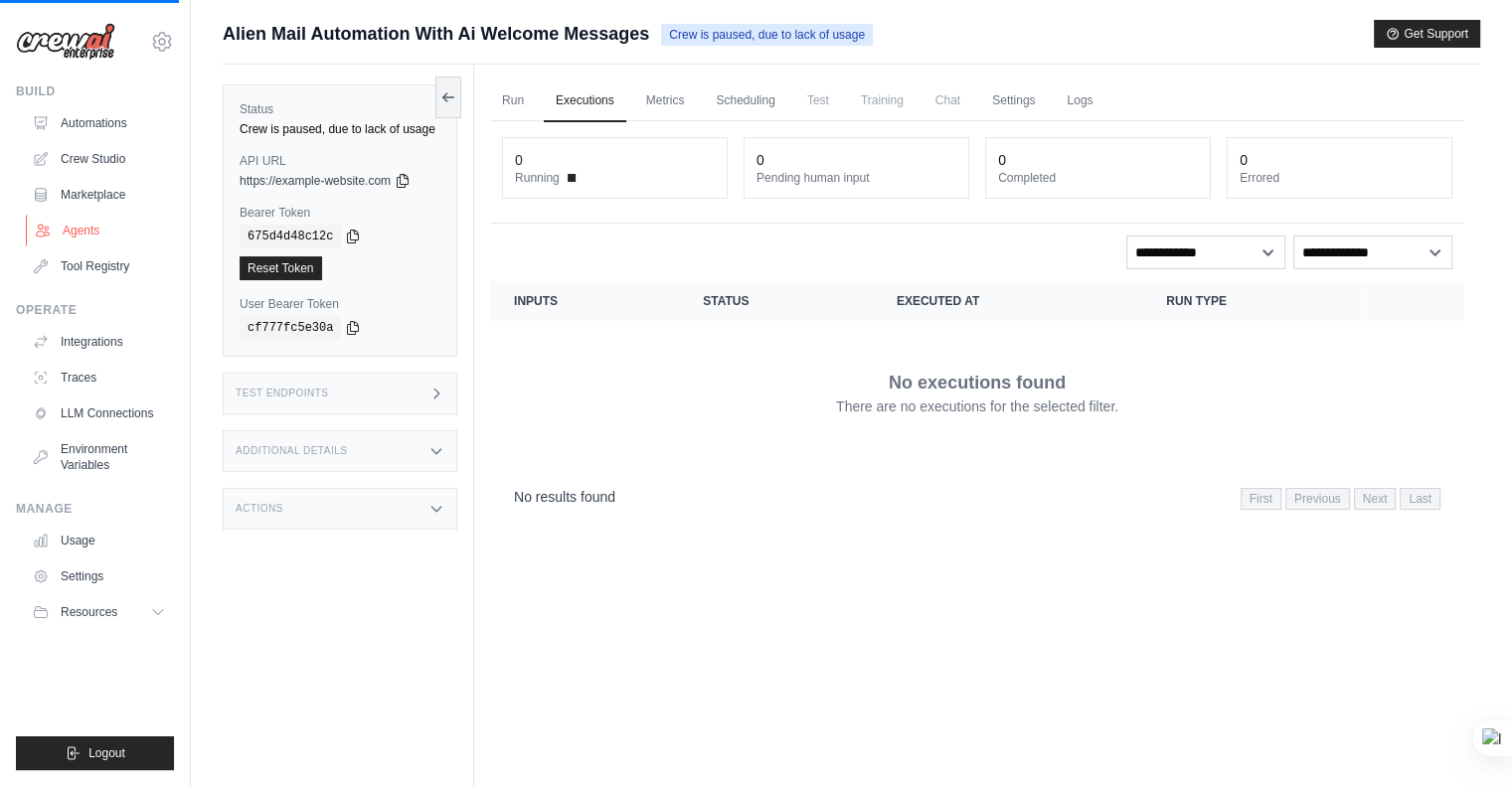 click on "Agents" at bounding box center (100, 231) 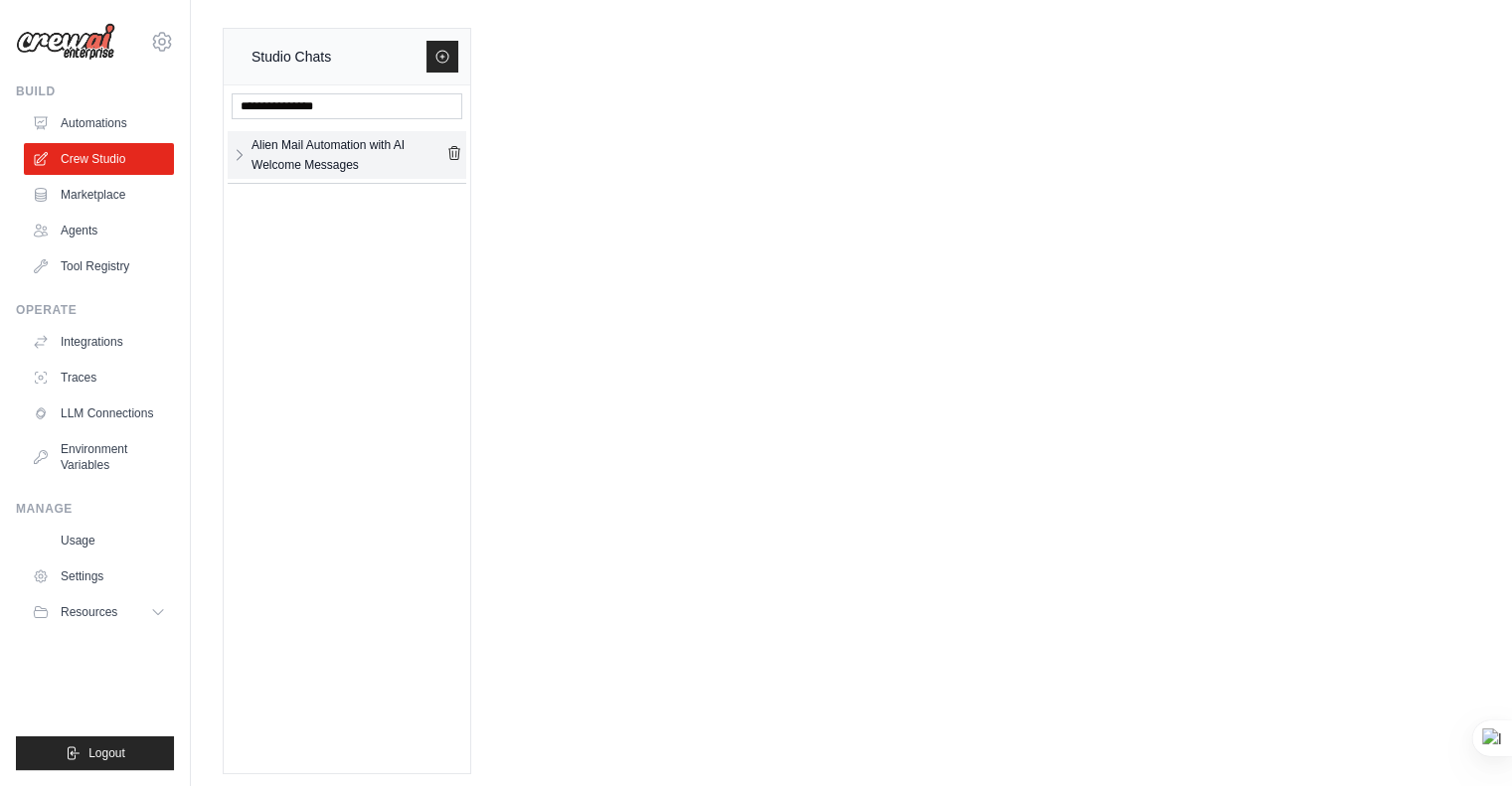 click on "Alien Mail Automation with AI Welcome Messages" at bounding box center (349, 155) 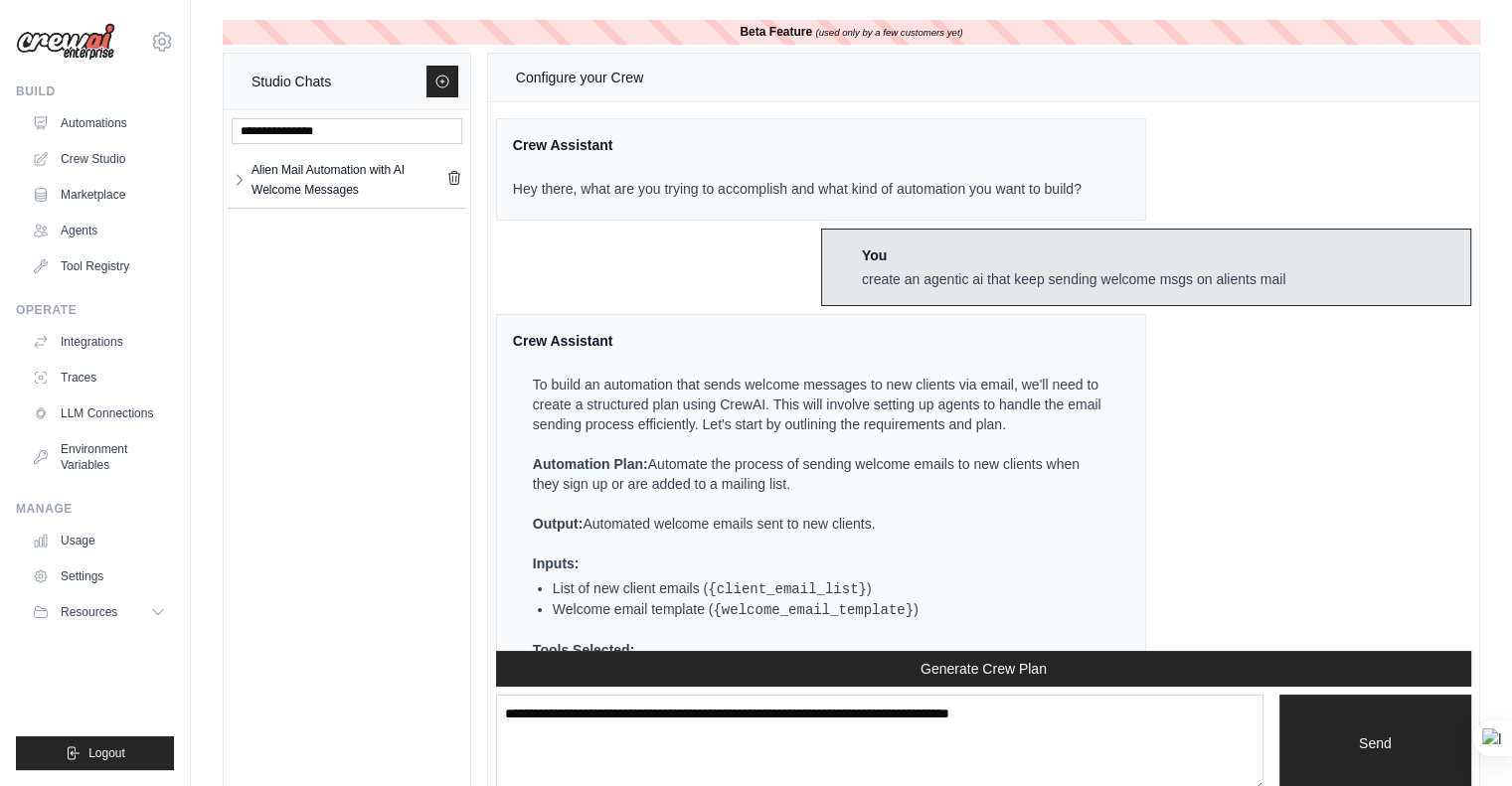 scroll, scrollTop: 1836, scrollLeft: 0, axis: vertical 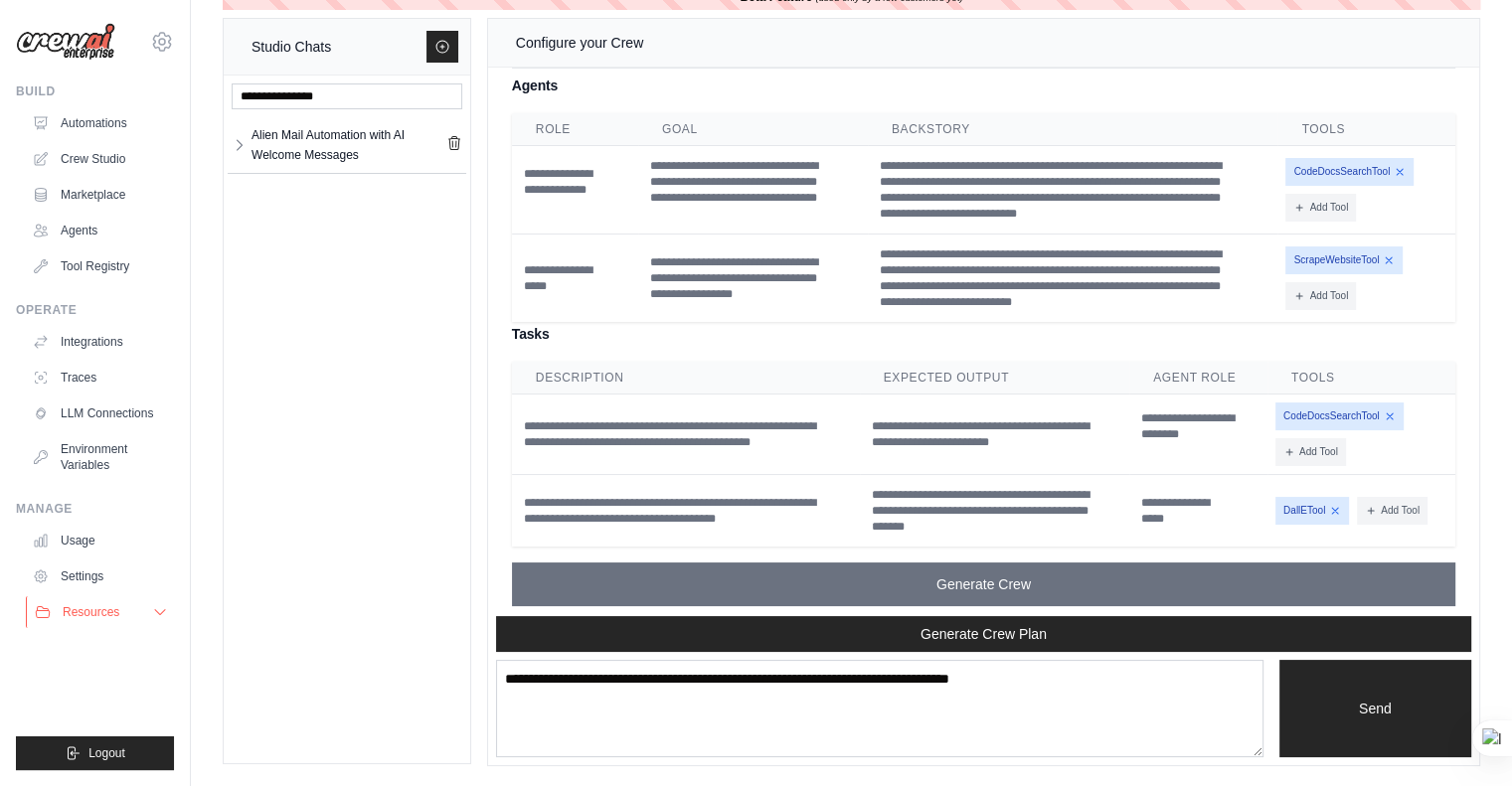 click on "Resources" at bounding box center [100, 612] 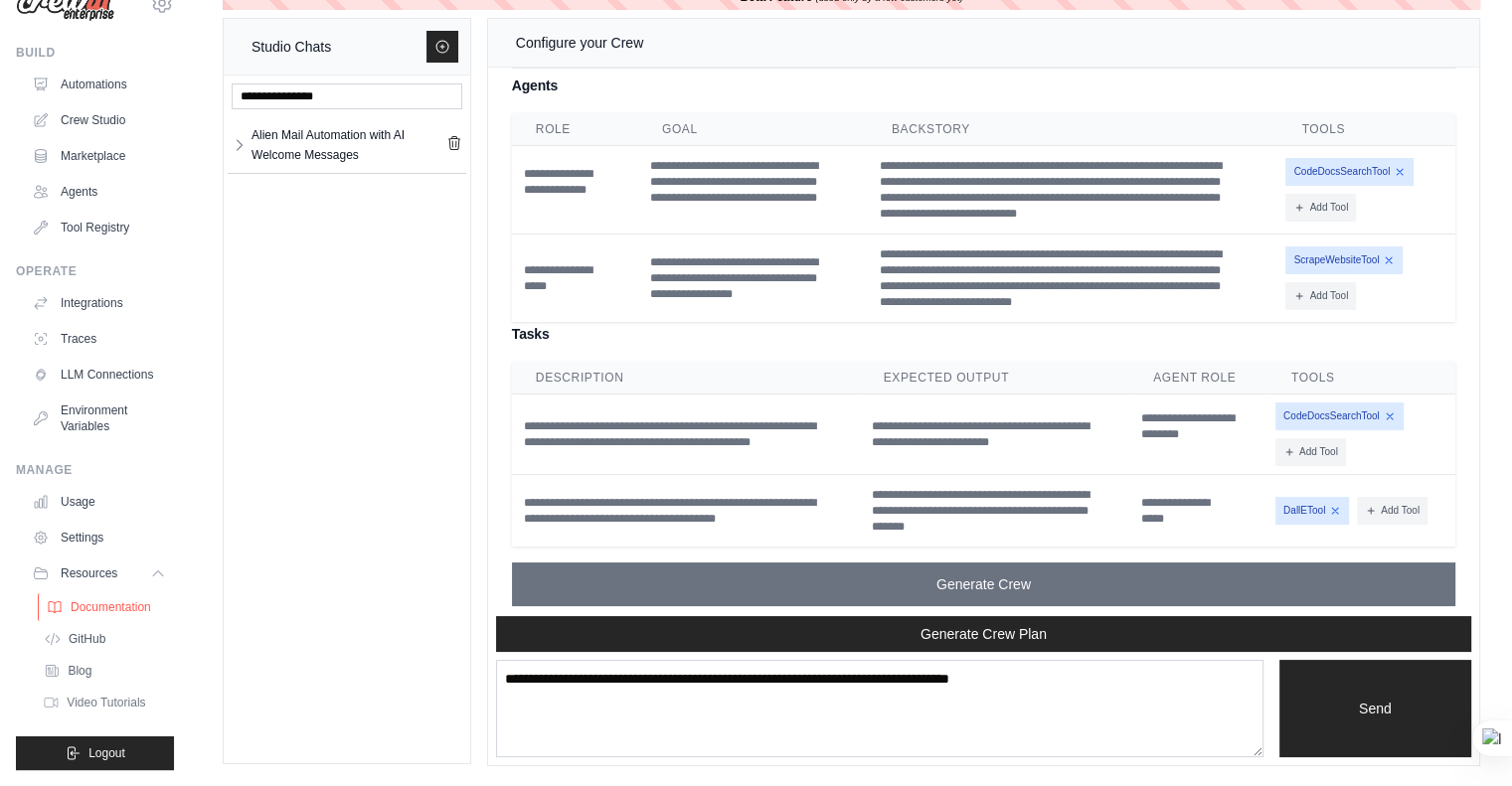 scroll, scrollTop: 54, scrollLeft: 0, axis: vertical 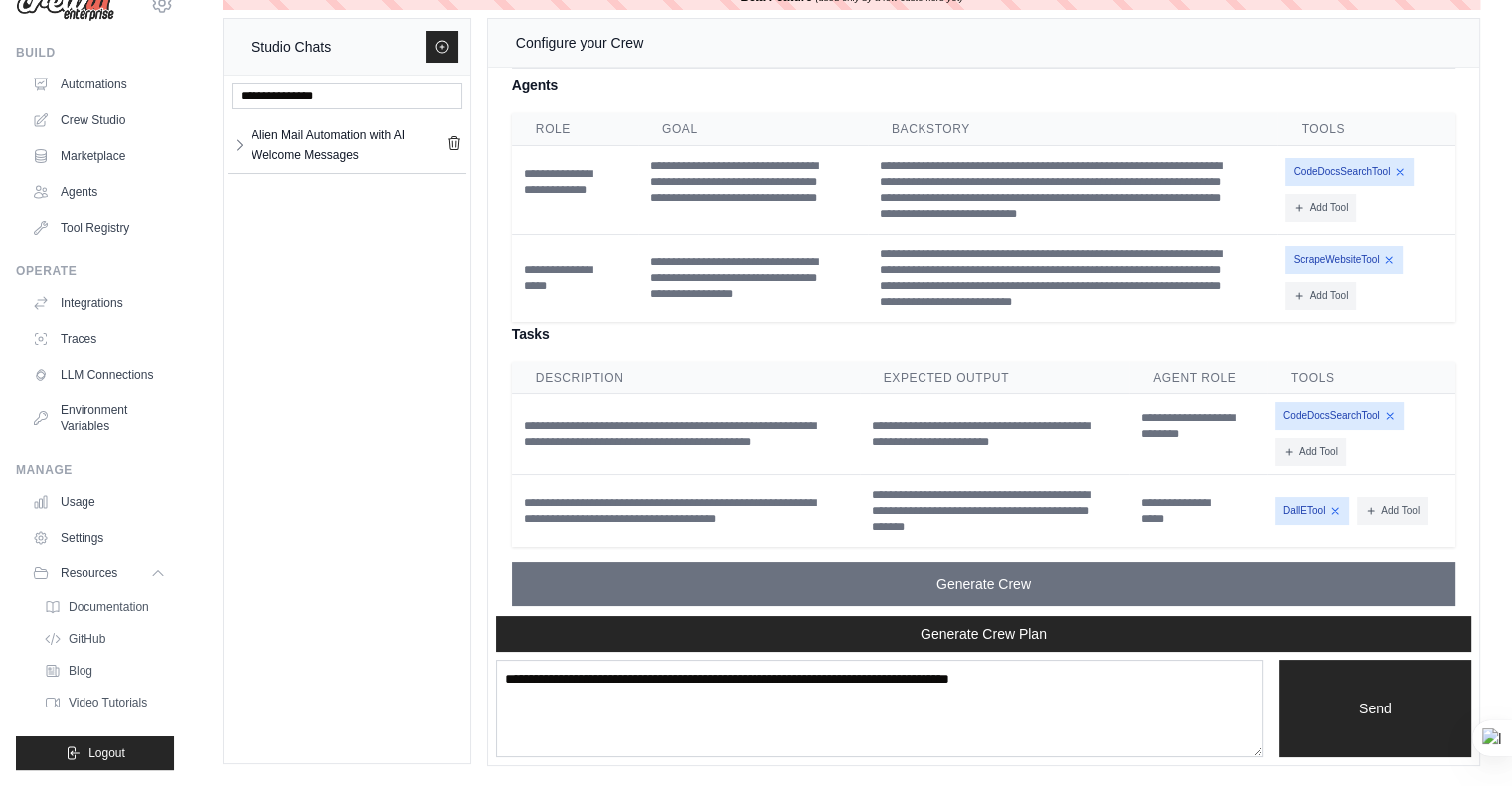 click on "Crew Assistant Hey there, what are you trying to accomplish and what kind of automation you want to build?
You create an agentic ai that keep sending welcome msgs on alients mail Crew Assistant To build an automation that sends welcome messages to new clients via email, we'll need to create a structured plan using CrewAI. This will involve setting up agents to handle the email sending process efficiently. Let's start by outlining the requirements and plan.
Automation Plan:
Automate the process of sending welcome emails to new clients when they sign up or are added to a mailing list.
Output:
Automated welcome emails sent to new clients.
Inputs:
List of new client emails ( {client_email_list} ) Welcome email template ( {welcome_email_template} )
Tools Selected:
None required, as we are focusing on email sending which can be handled by CrewAI's capabilities.
Agents:
EmailSenderAgent : Responsible for sending welcome emails to each client in the list.
Tasks:
: Use the" at bounding box center (983, 342) 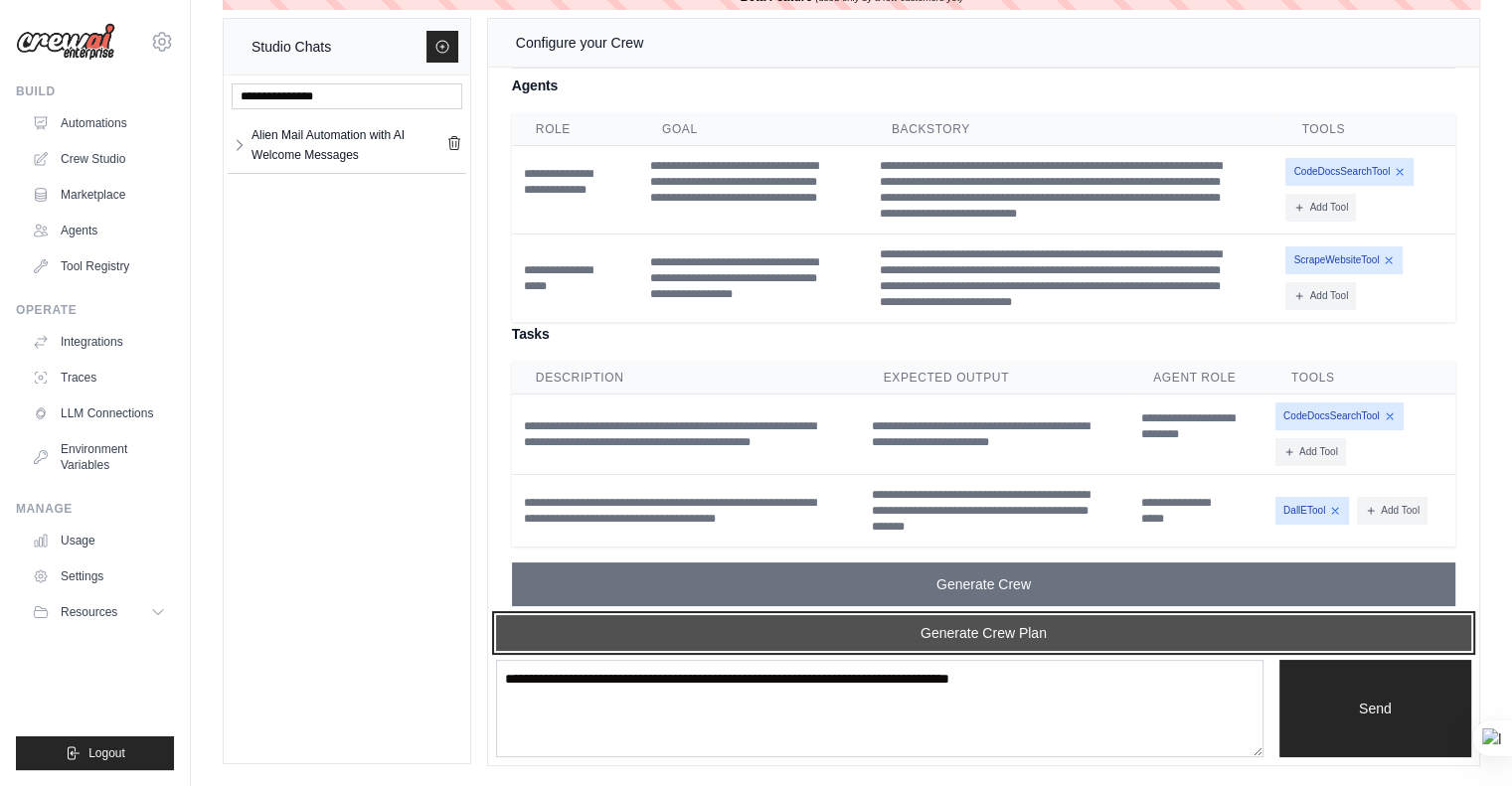click on "Generate Crew Plan" at bounding box center [983, 633] 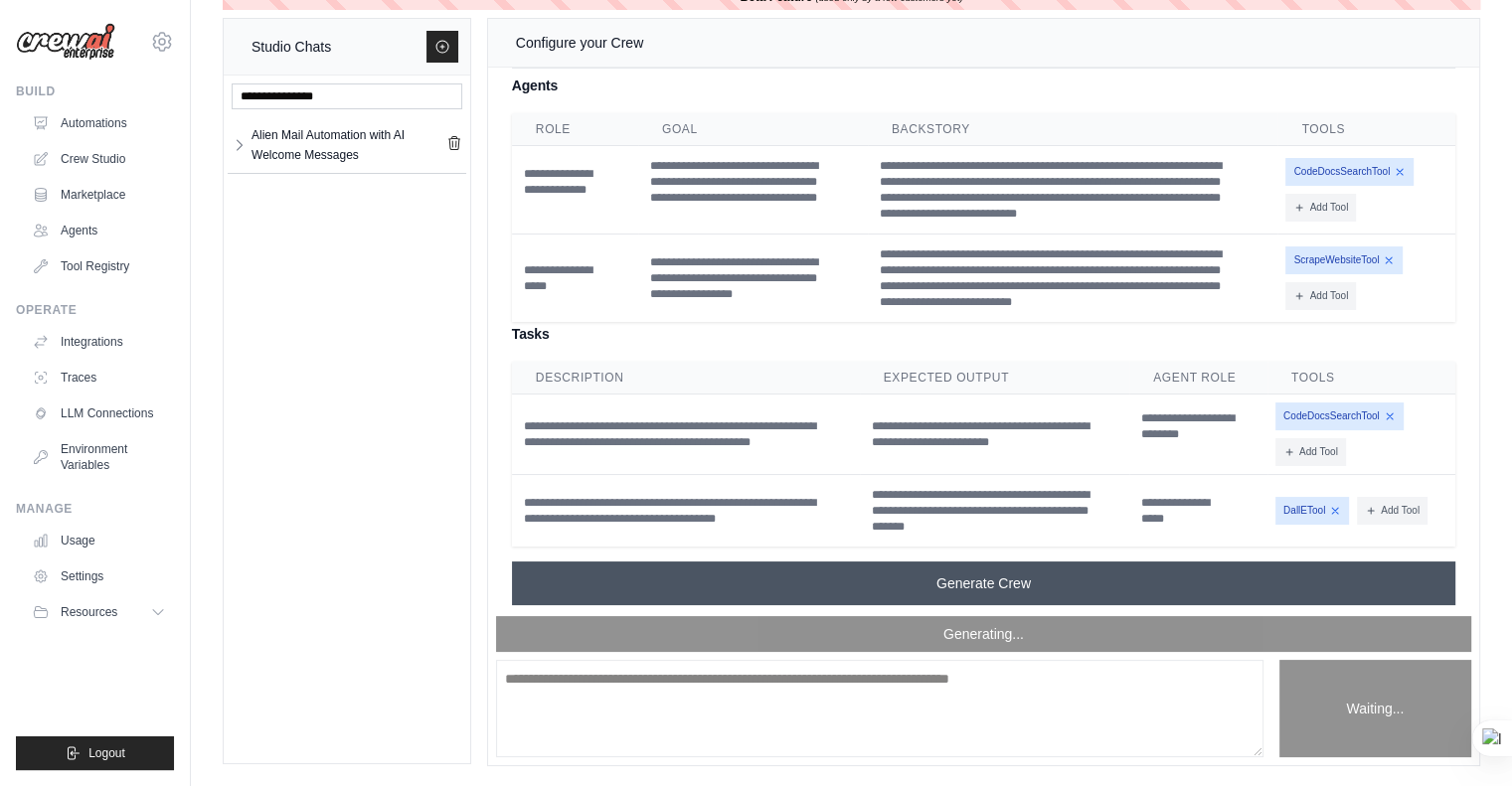 click on "Generate Crew" at bounding box center (983, 583) 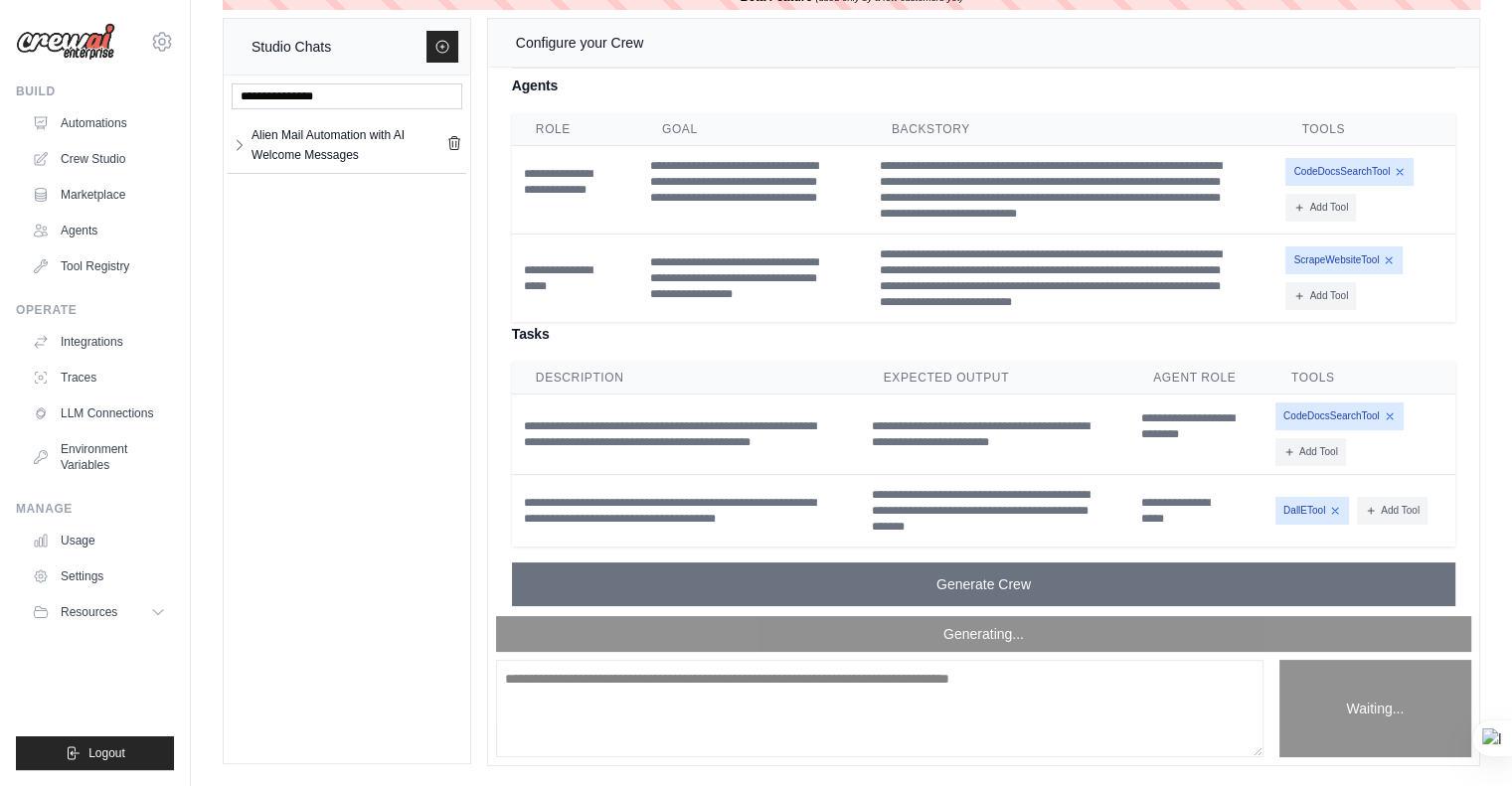 click on "**********" at bounding box center [983, 340] 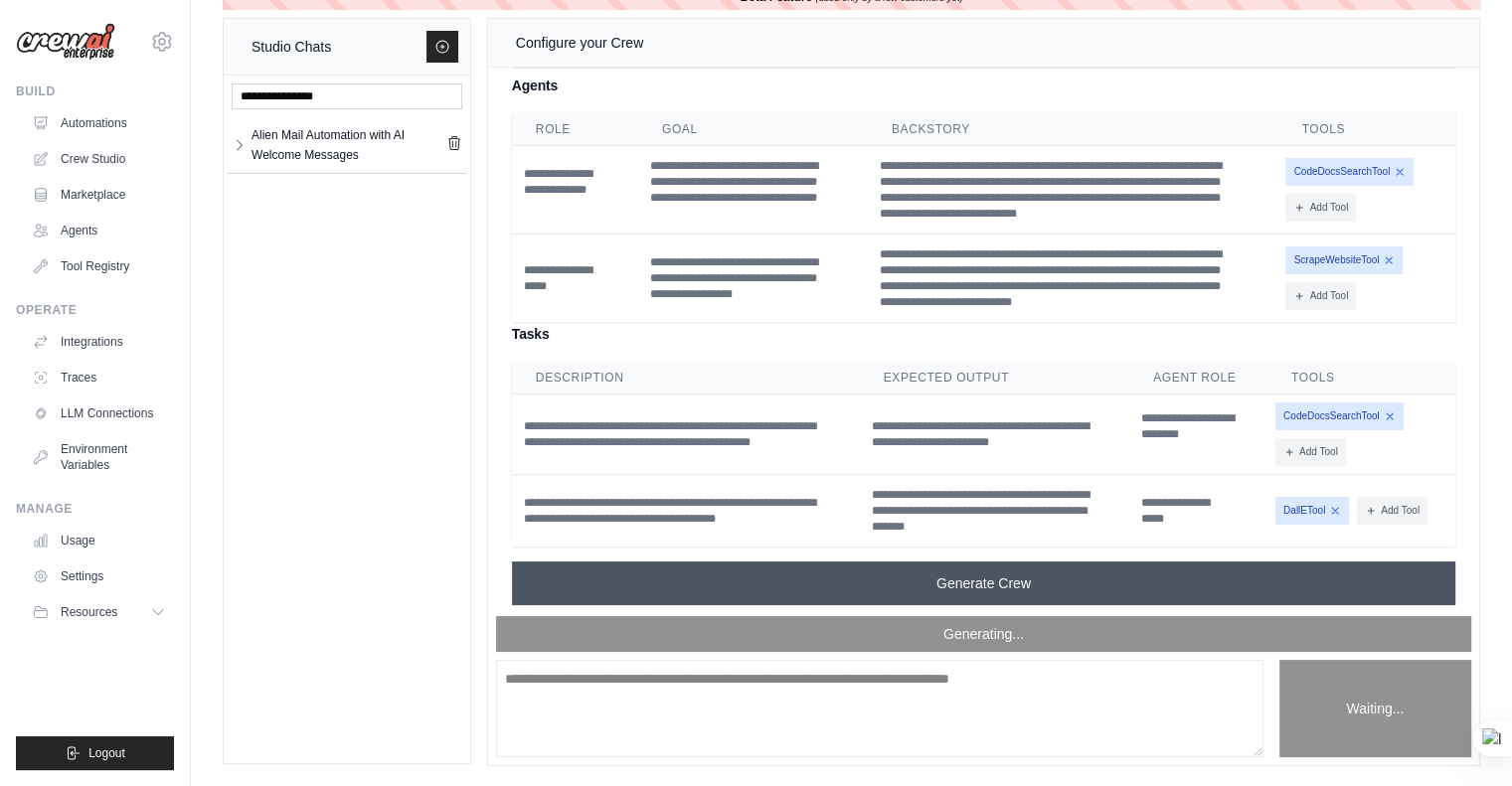 click on "Generate Crew" at bounding box center (983, 583) 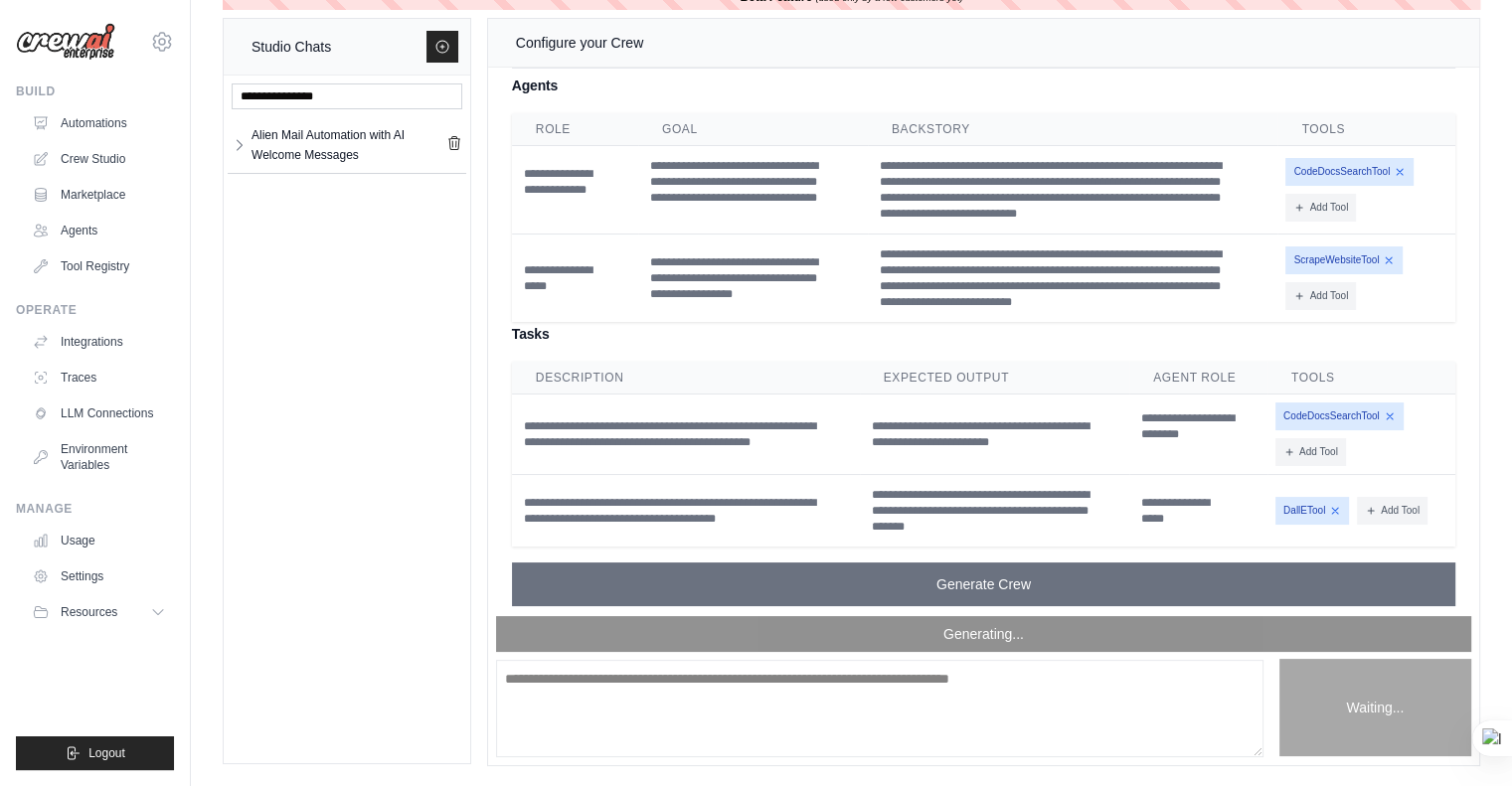 click on "Waiting..." at bounding box center [1375, 707] 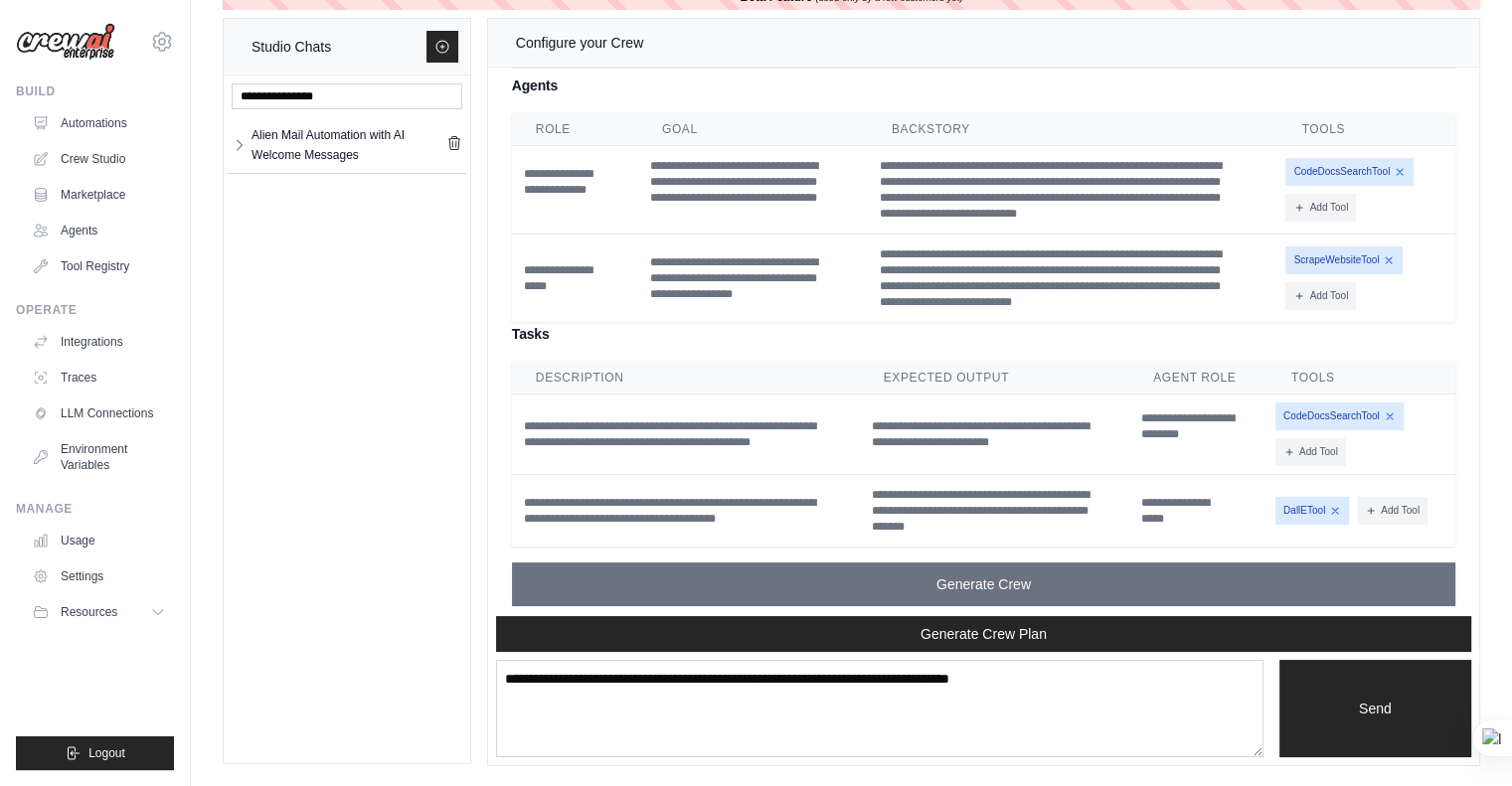 scroll, scrollTop: 2490, scrollLeft: 0, axis: vertical 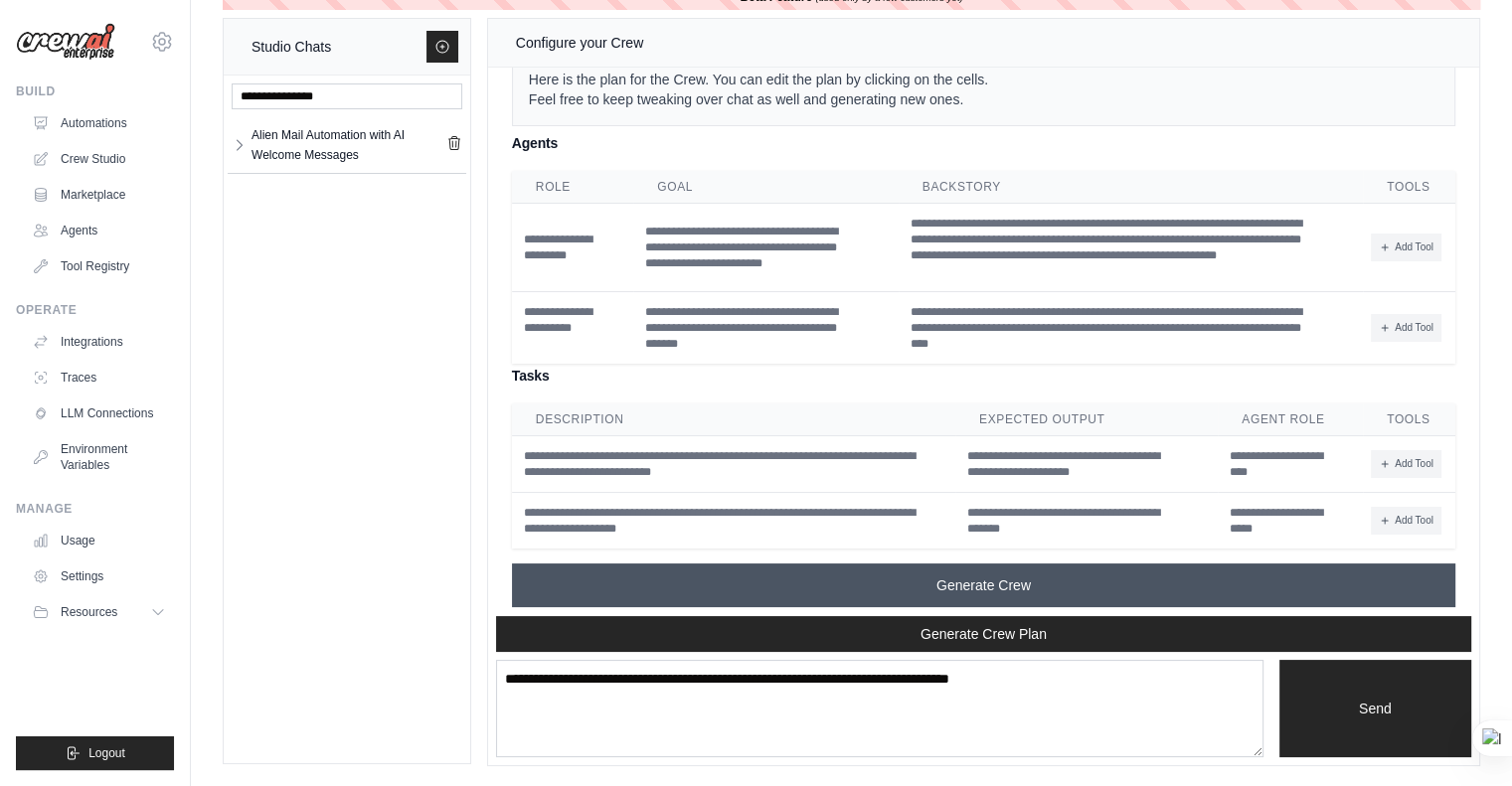 click on "Generate Crew" at bounding box center [983, 585] 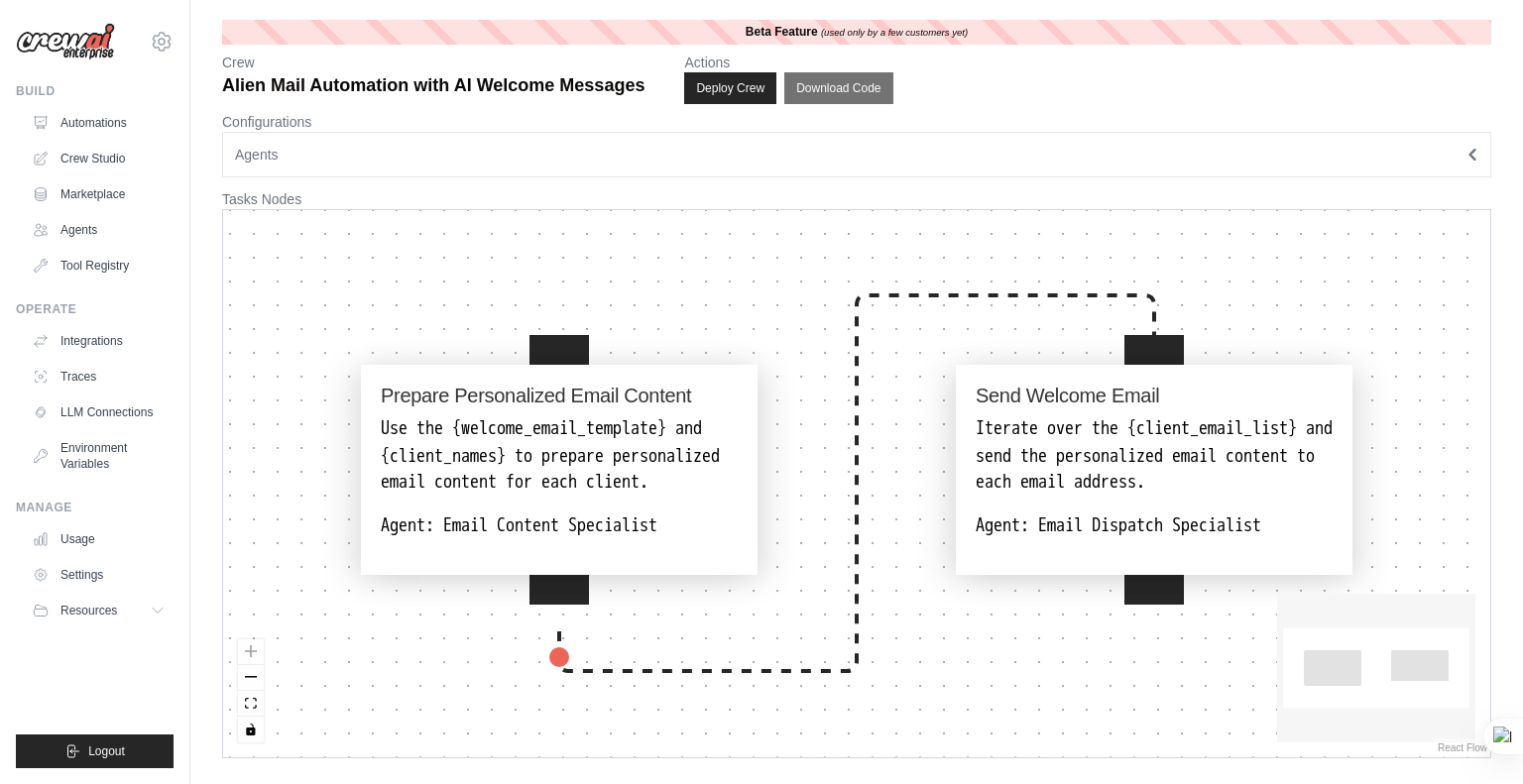 scroll, scrollTop: 0, scrollLeft: 0, axis: both 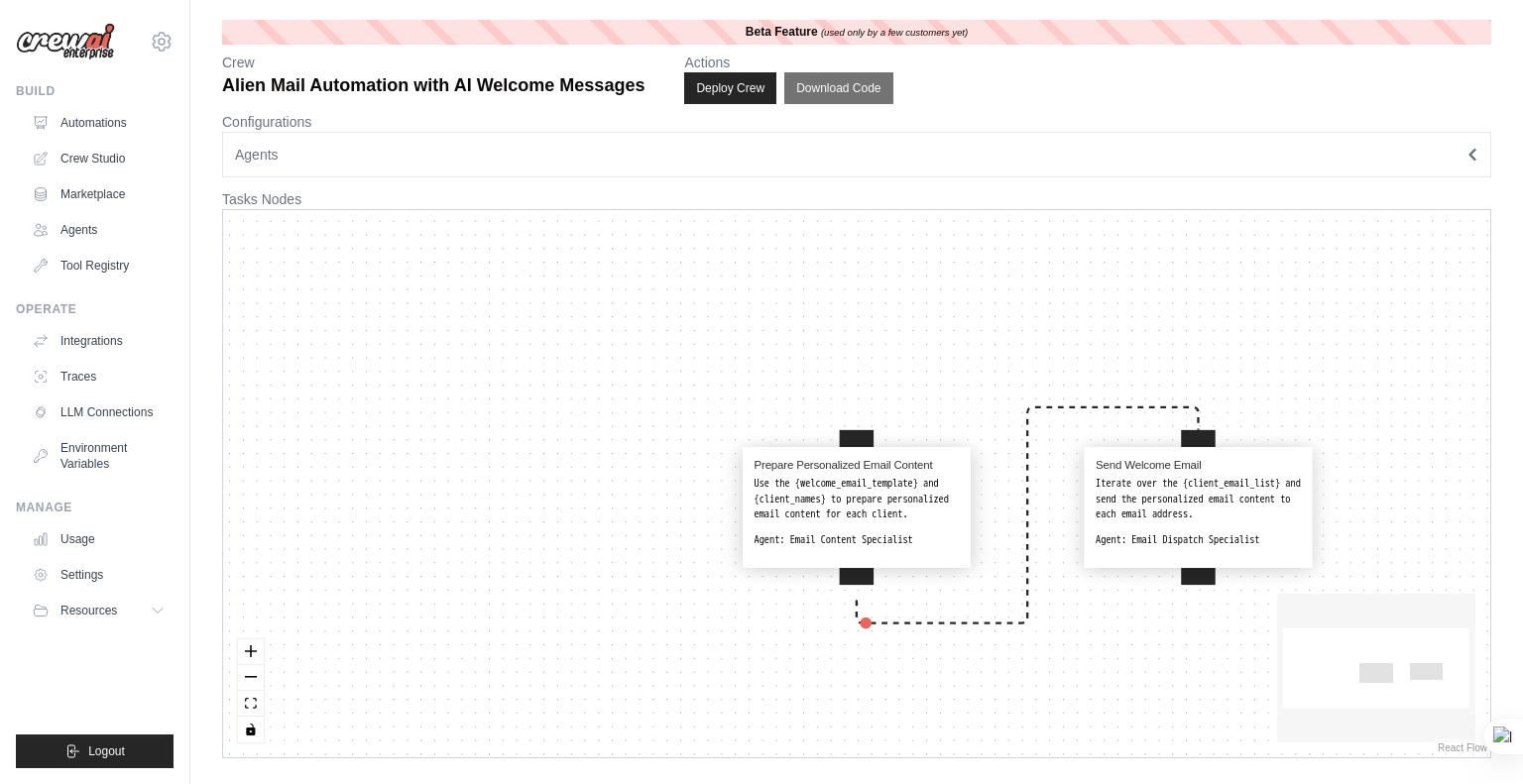 drag, startPoint x: 1068, startPoint y: 561, endPoint x: 1195, endPoint y: 590, distance: 130.26895 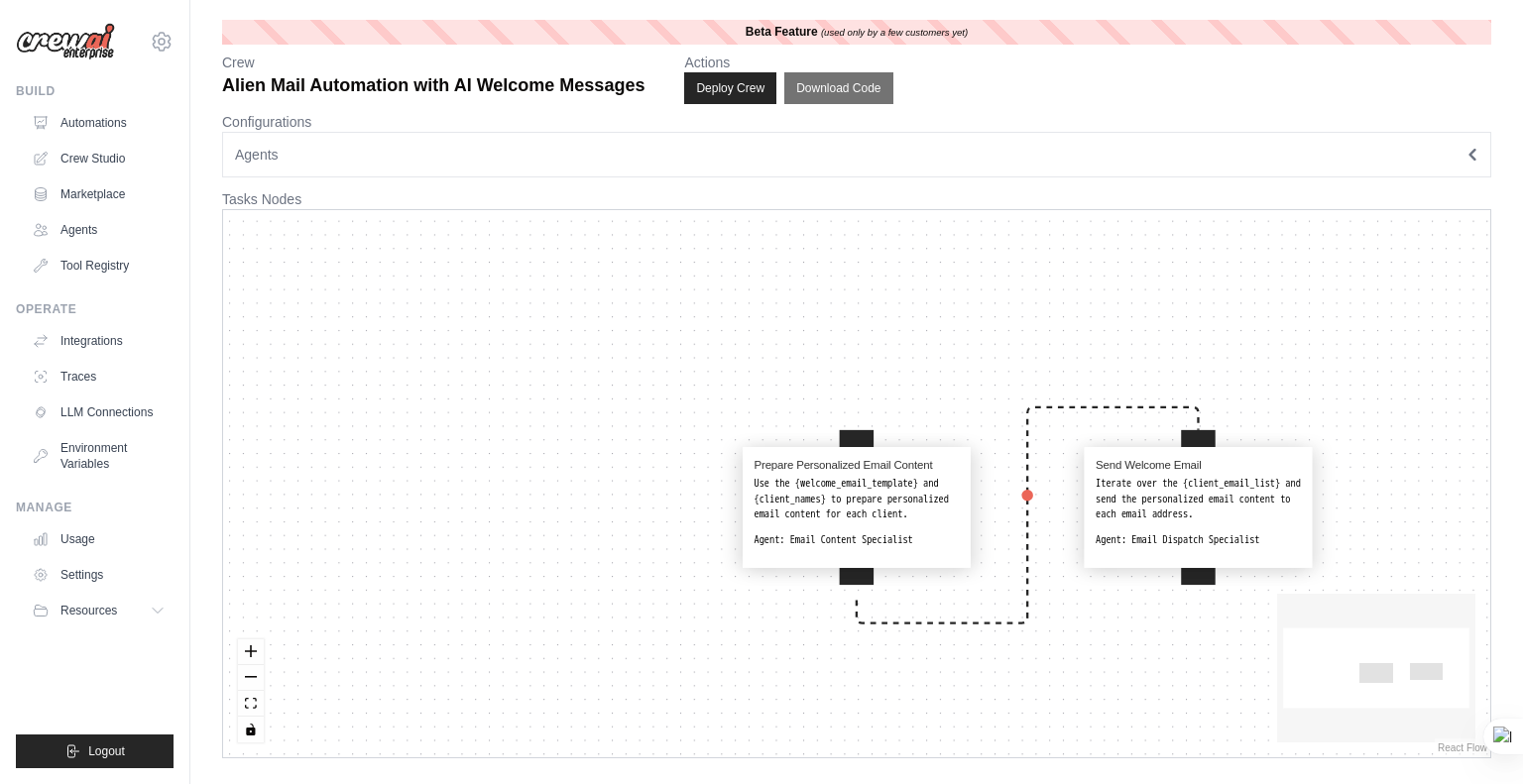 click on "Prepare Personalized Email Content Use the {welcome_email_template} and {client_names} to prepare personalized email content for each client. Agent:   Email Content Specialist Send Welcome Email Iterate over the {client_email_list} and send the personalized email content to each email address. Agent:   Email Dispatch Specialist" at bounding box center [857, 484] 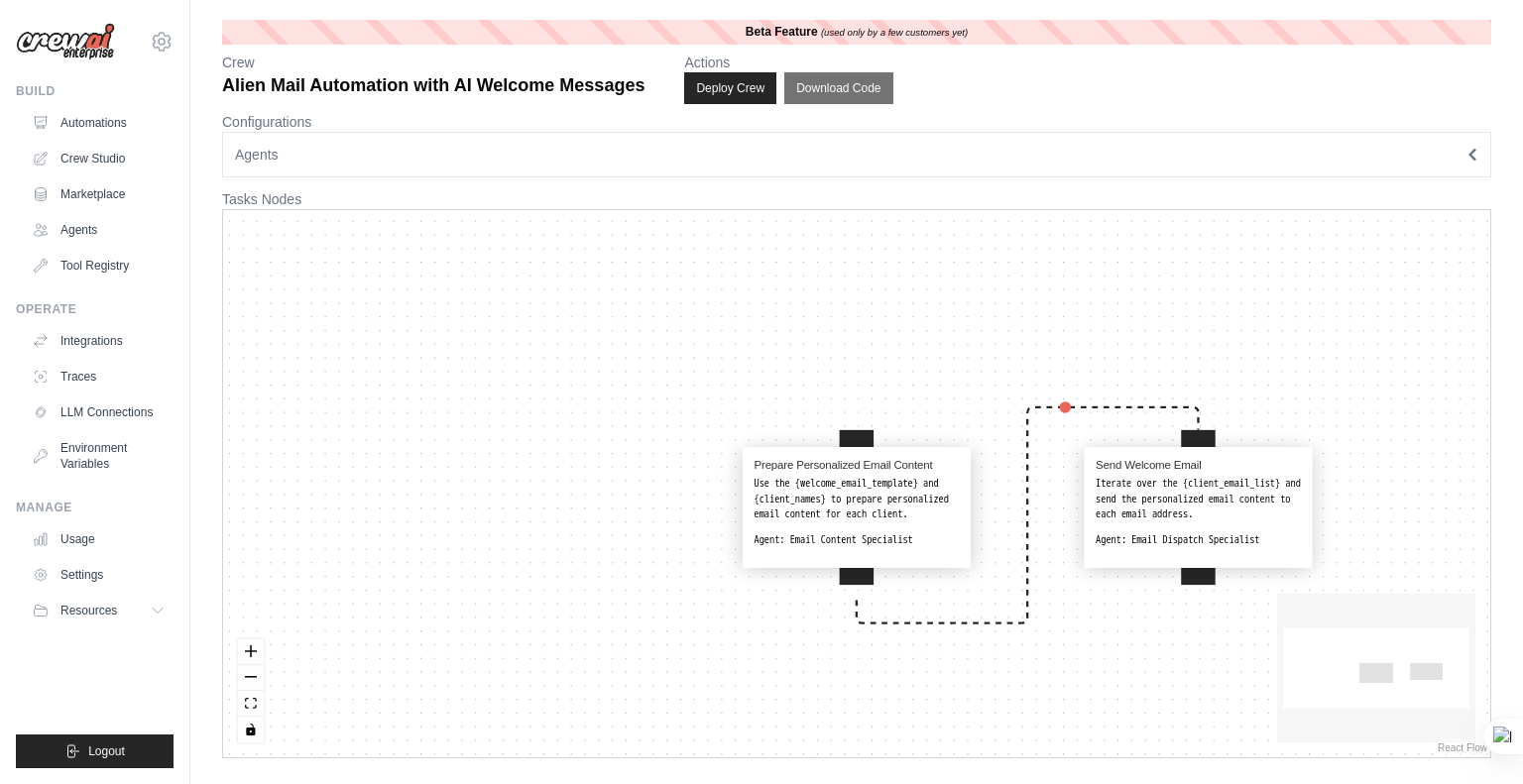 click on "Use the {welcome_email_template} and {client_names} to prepare personalized email content for each client." at bounding box center (856, 500) 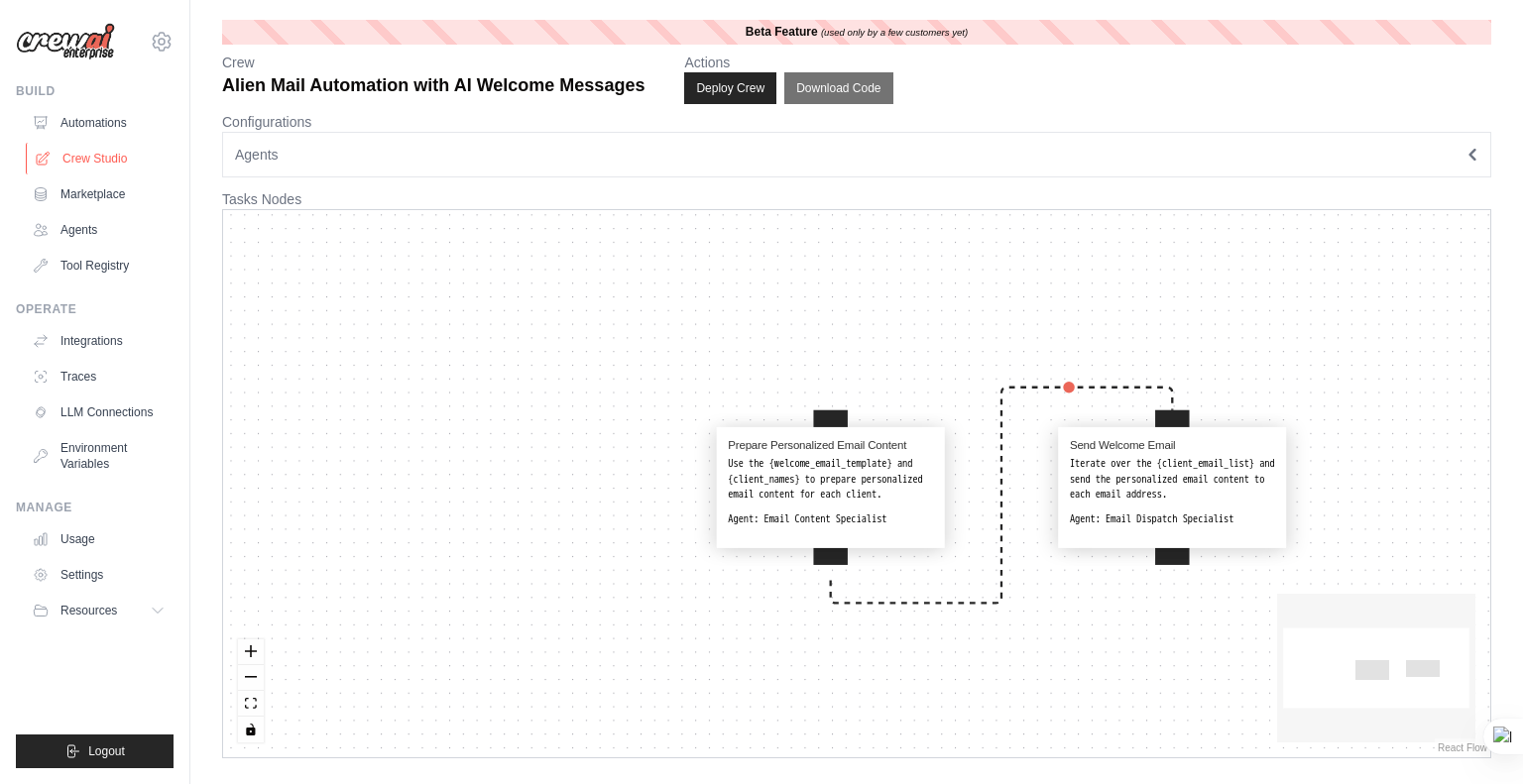 click on "Crew Studio" at bounding box center [100, 159] 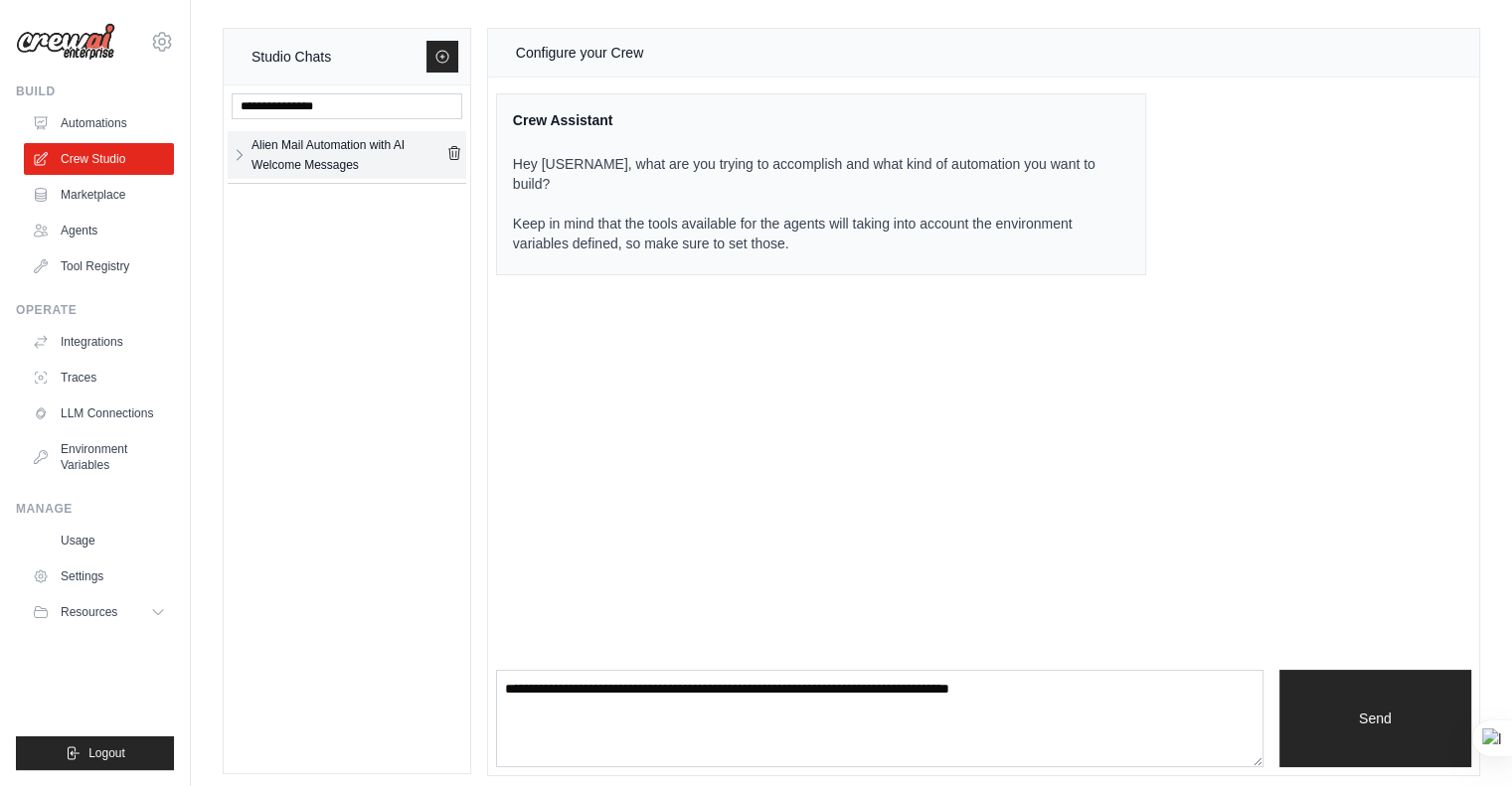 click on "Alien Mail Automation with AI Welcome Messages" at bounding box center [349, 155] 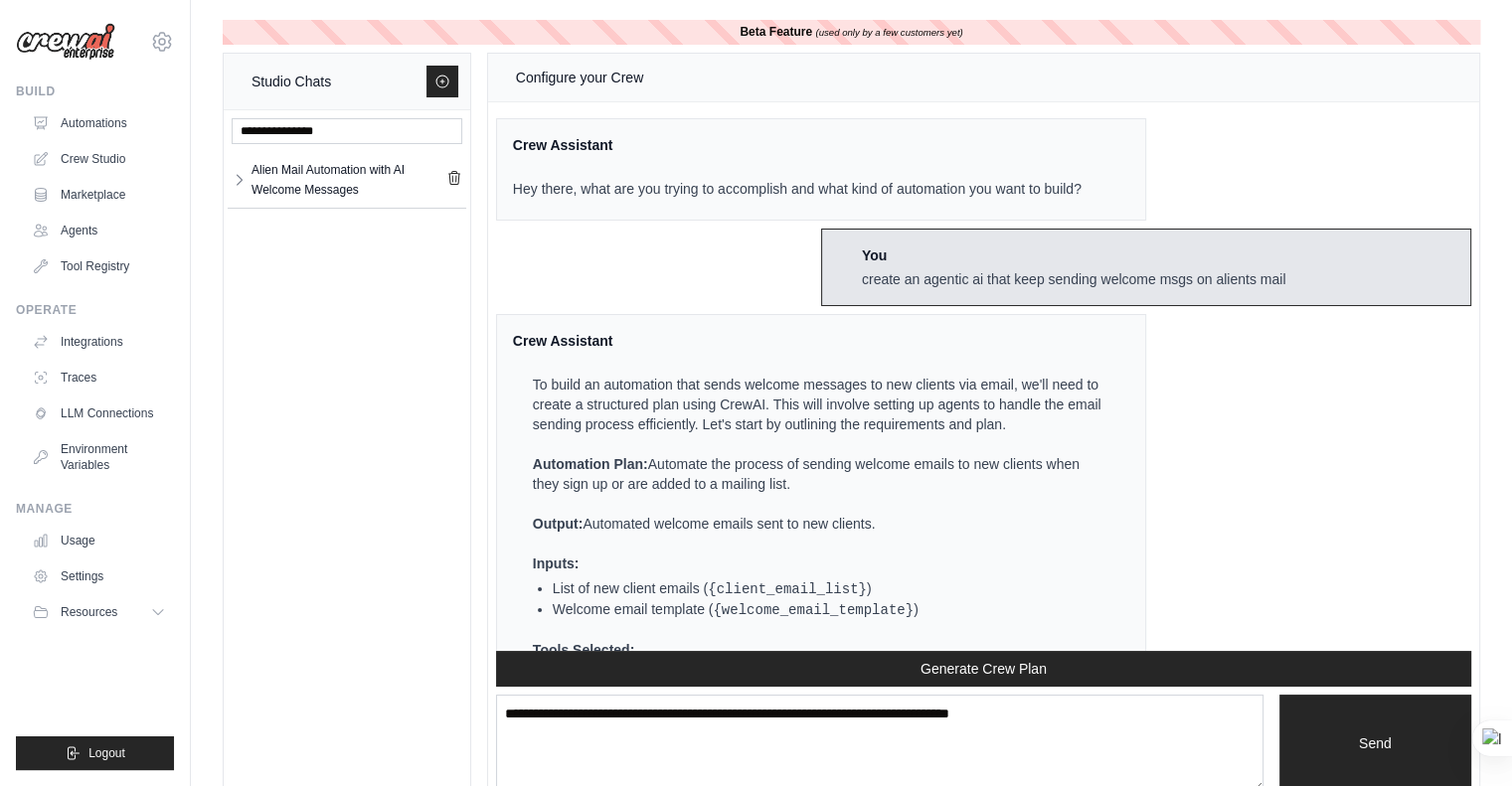 scroll, scrollTop: 2490, scrollLeft: 0, axis: vertical 